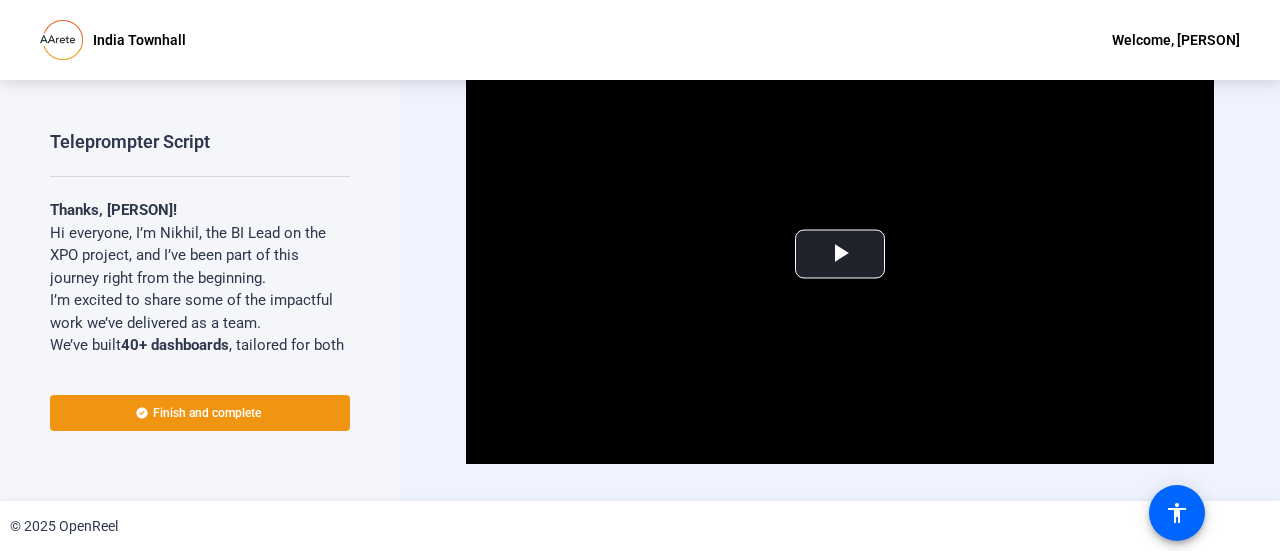 scroll, scrollTop: 0, scrollLeft: 0, axis: both 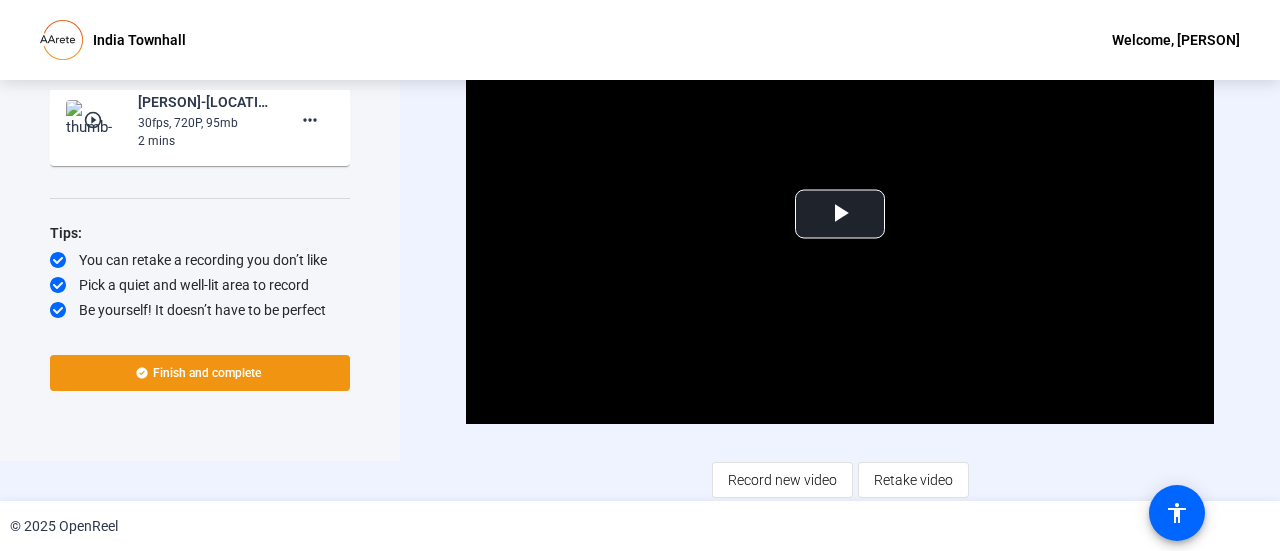 click on "Teleprompter Script Thanks, [PERSON]! Hi everyone, I’m [PERSON], the BI Lead on the XPO project, and I’ve been part of this journey right from the beginning. I’m excited to share some of the impactful work we’ve delivered as a team. We’ve built  40+ dashboards , tailored for both executive and operational users – including the CFO of XPO. All reports are centralized within a  single Power BI app , accessible seamlessly across laptops and tablets – so no more chasing down scattered files or juggling folders. A key part of our success was the  integration of Power BI with Snowflake Cloud , where we built moderate to complex  semantic models . One standout feature is our  version-based historical data modeling  – using an “as-of” date selector, users can access accurate historical snapshots. To support this, we also implemented smart  DAX logic performance and responsiveness  of the reports. We placed a strong focus on  data storytelling drill-through functionality . . To address this, we built" at bounding box center [640, 290] 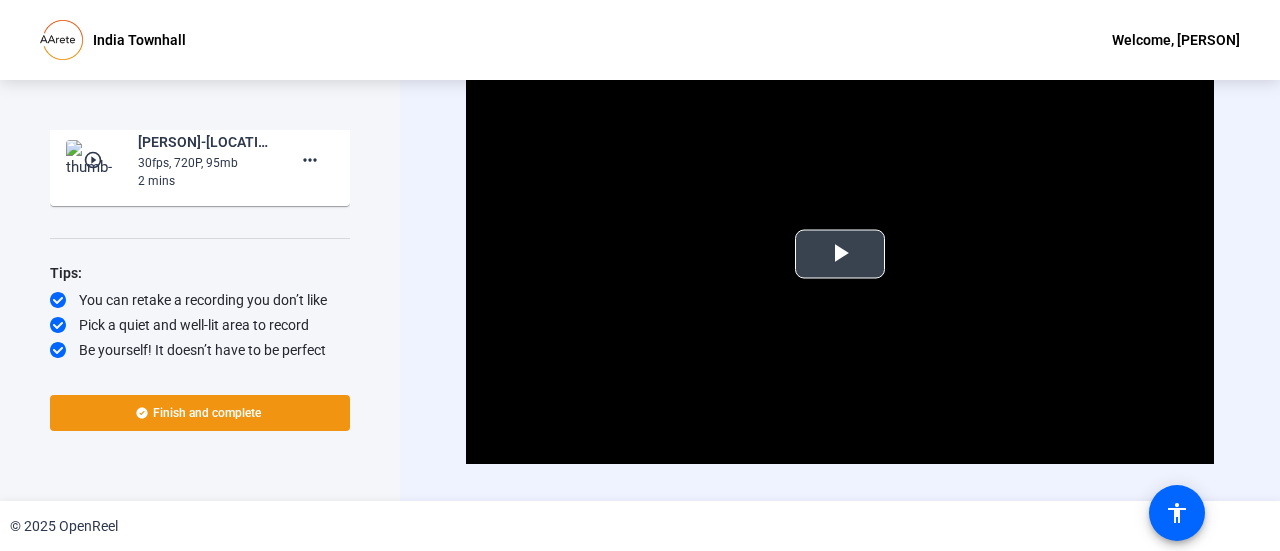 click at bounding box center [840, 254] 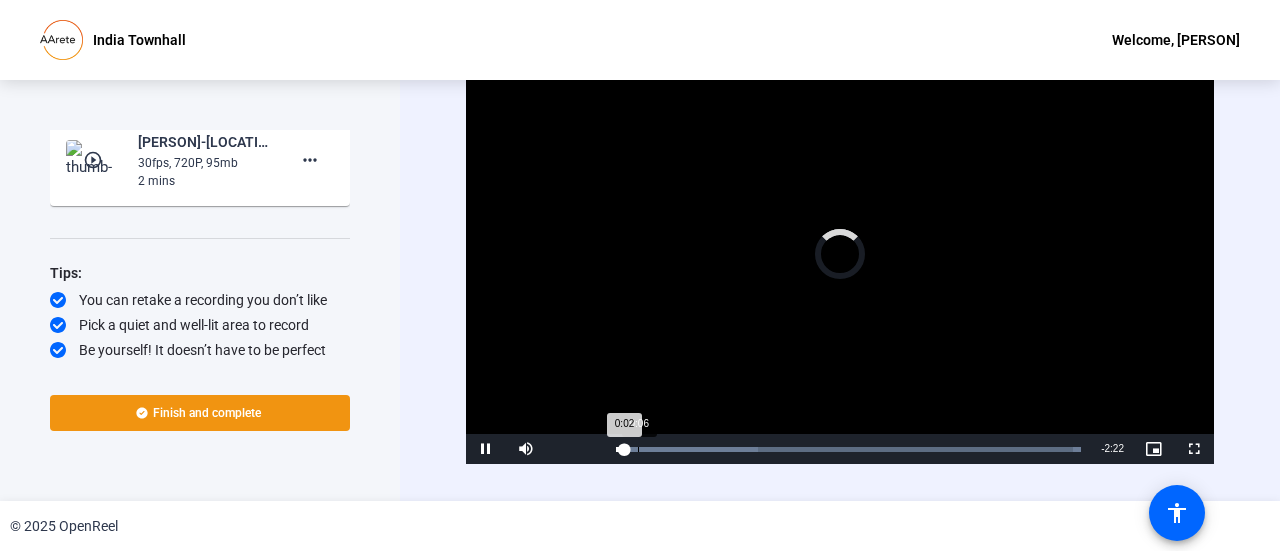 click on "Loaded :  100.00% 0:06 0:02" at bounding box center (848, 449) 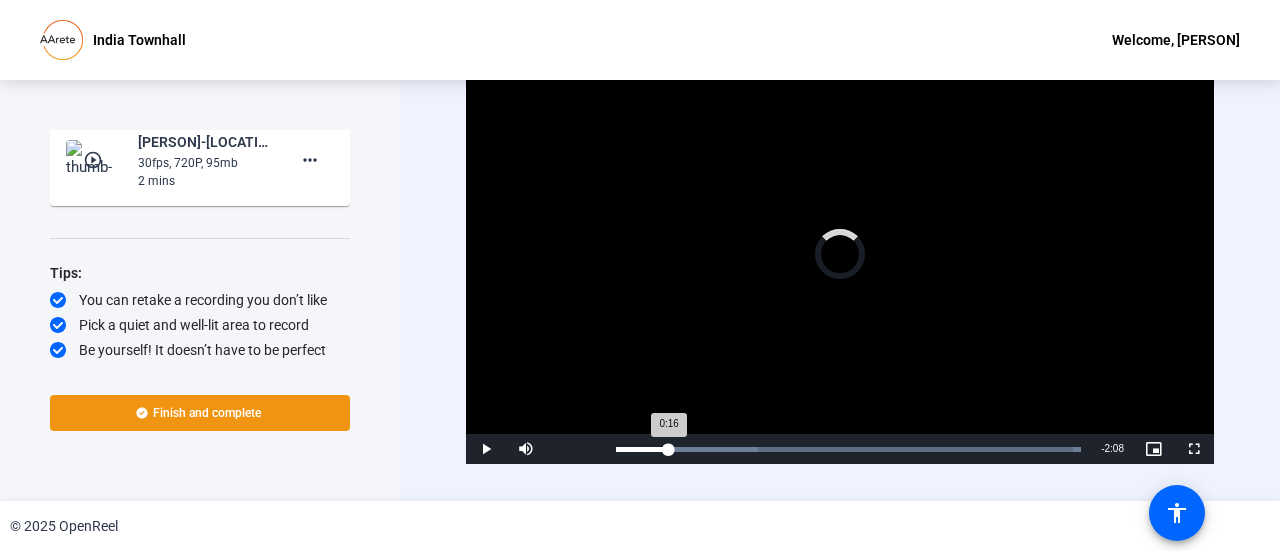 click on "Loaded :  100.00% 0:16 0:16" at bounding box center (848, 449) 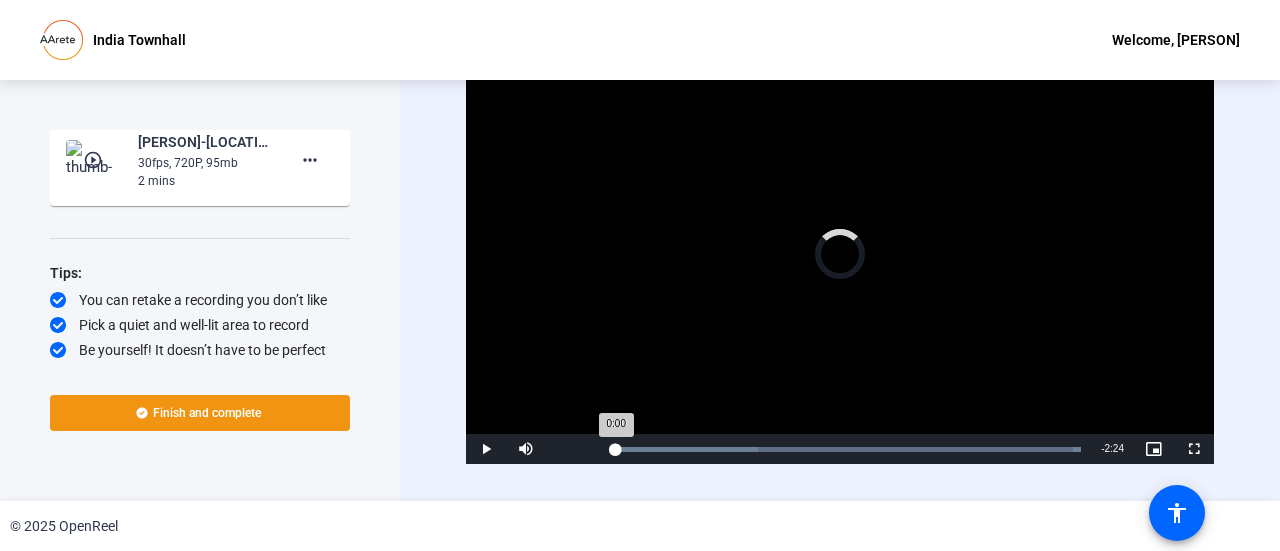 click on "Loaded :  100.00% 0:00 0:00" at bounding box center [848, 449] 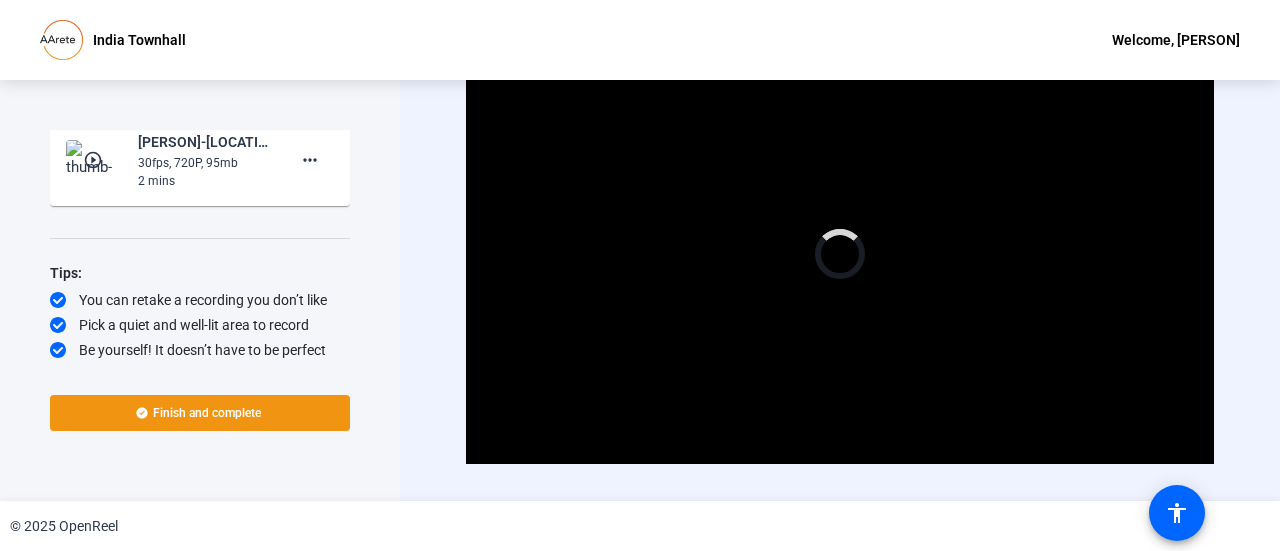 click at bounding box center (840, 253) 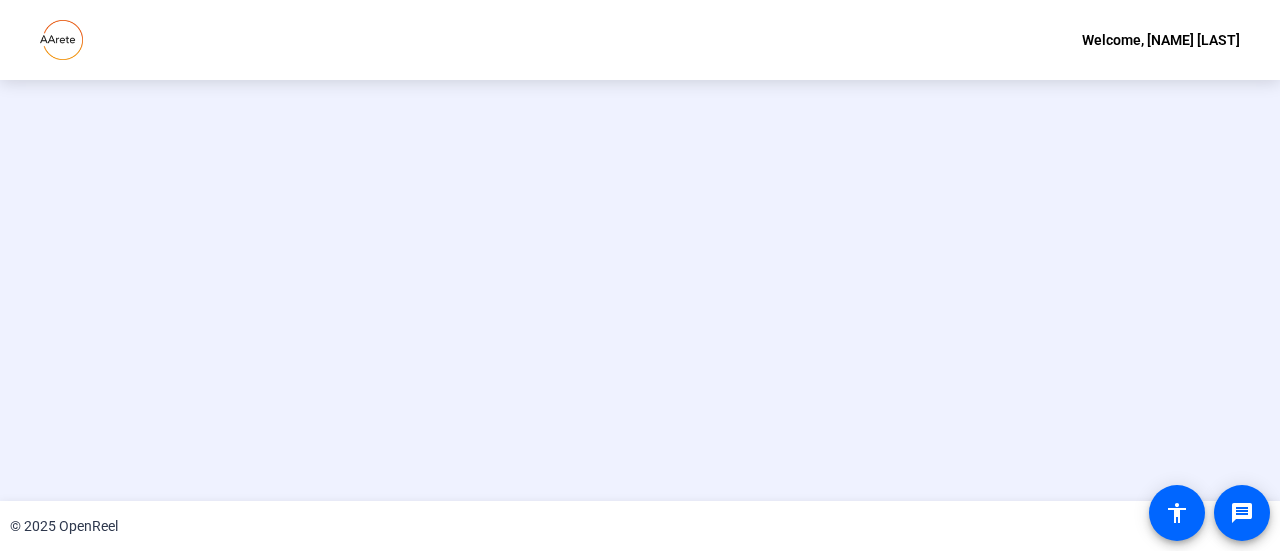 scroll, scrollTop: 0, scrollLeft: 0, axis: both 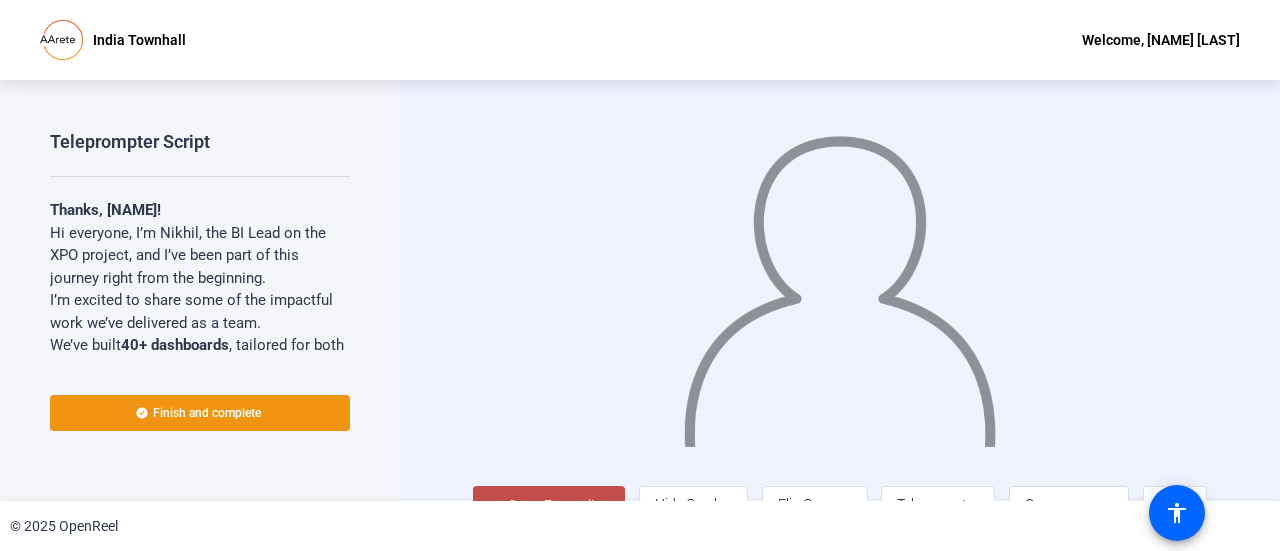 click on "Start Recording" at bounding box center [549, 506] 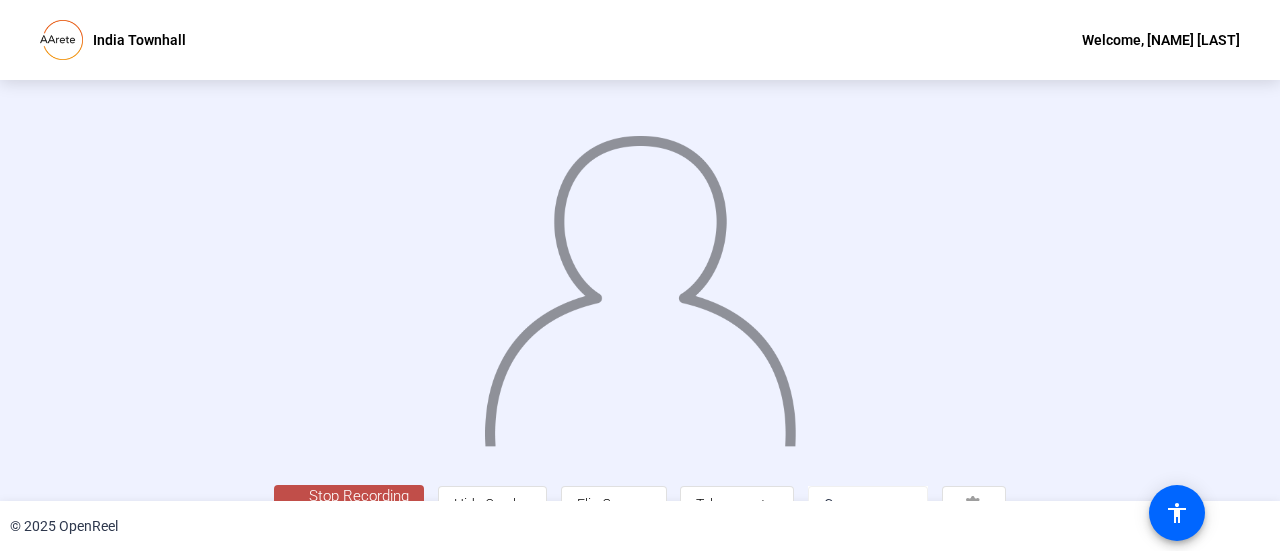 scroll, scrollTop: 140, scrollLeft: 0, axis: vertical 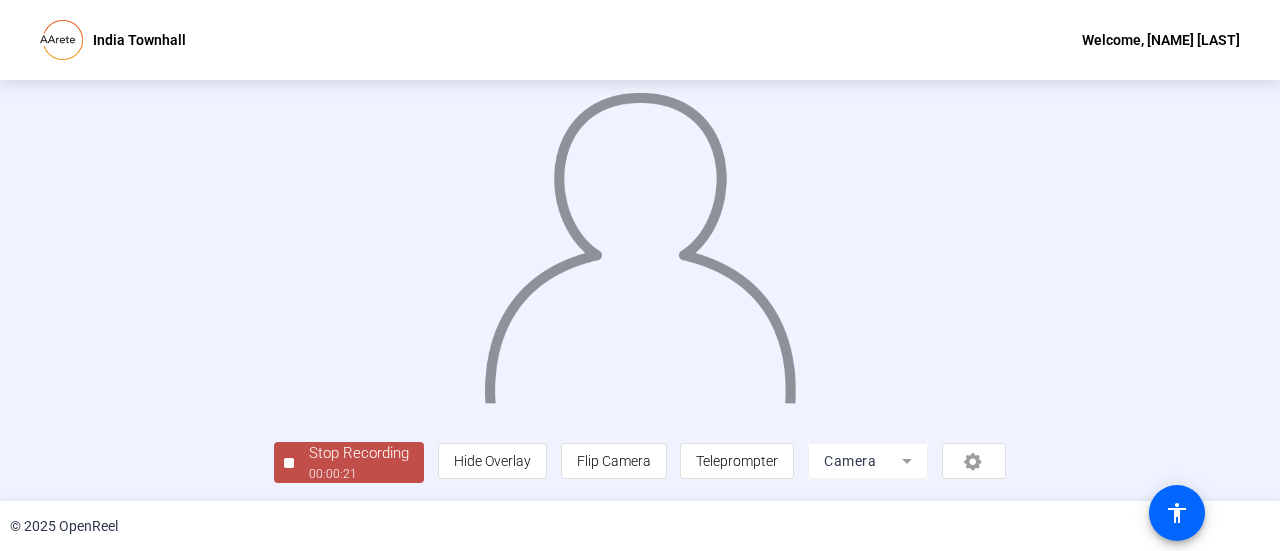 click on "00:00:21" at bounding box center (359, 474) 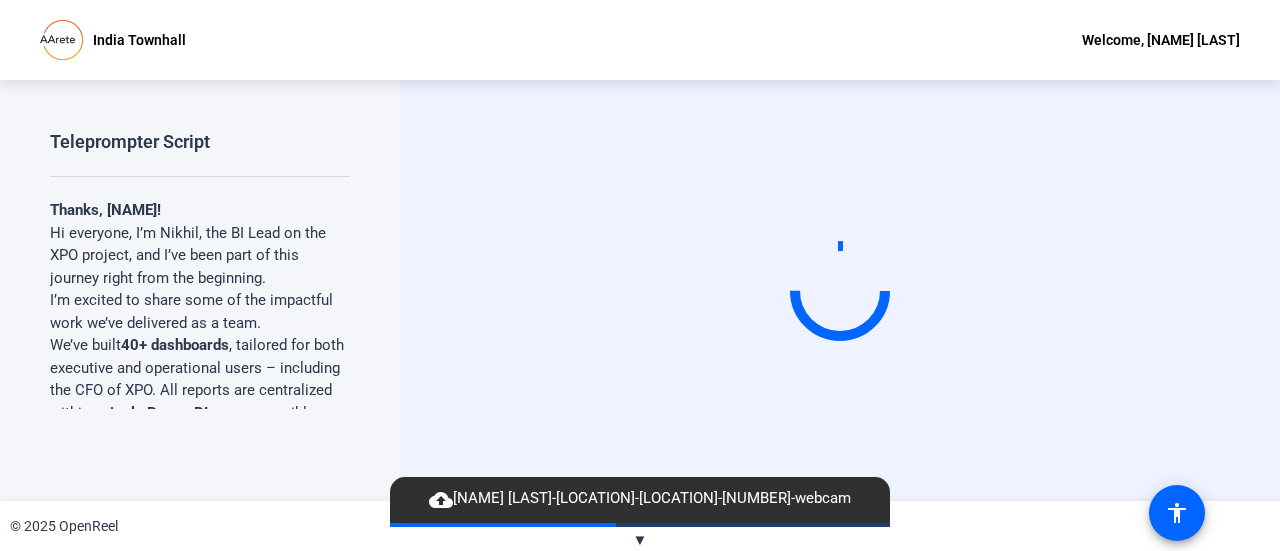 click on "Start Recording" at bounding box center [840, 290] 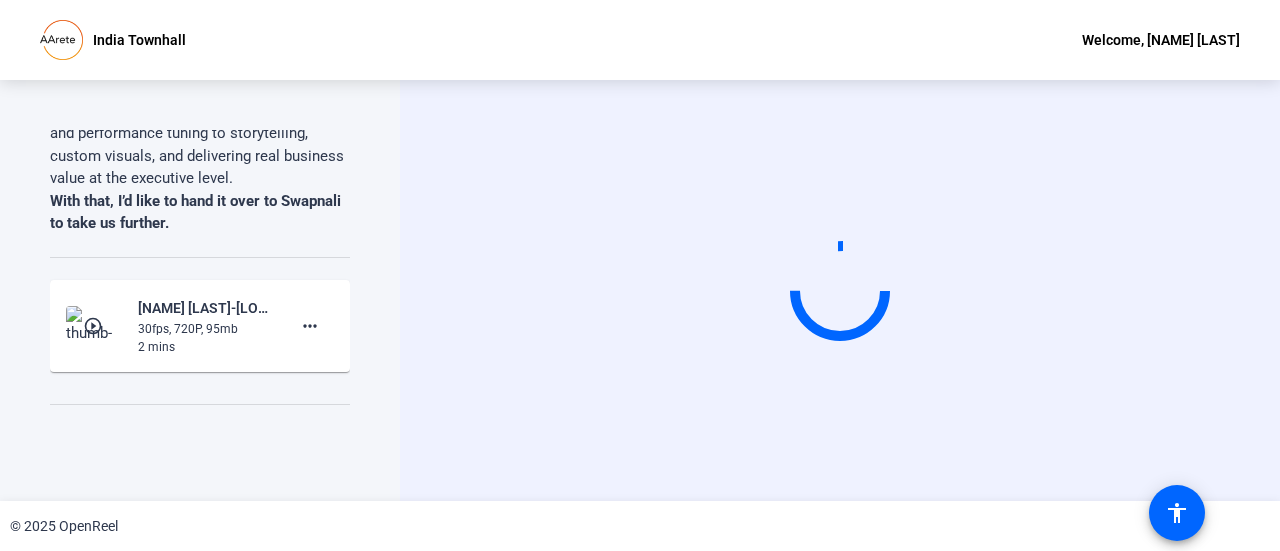 scroll, scrollTop: 1317, scrollLeft: 0, axis: vertical 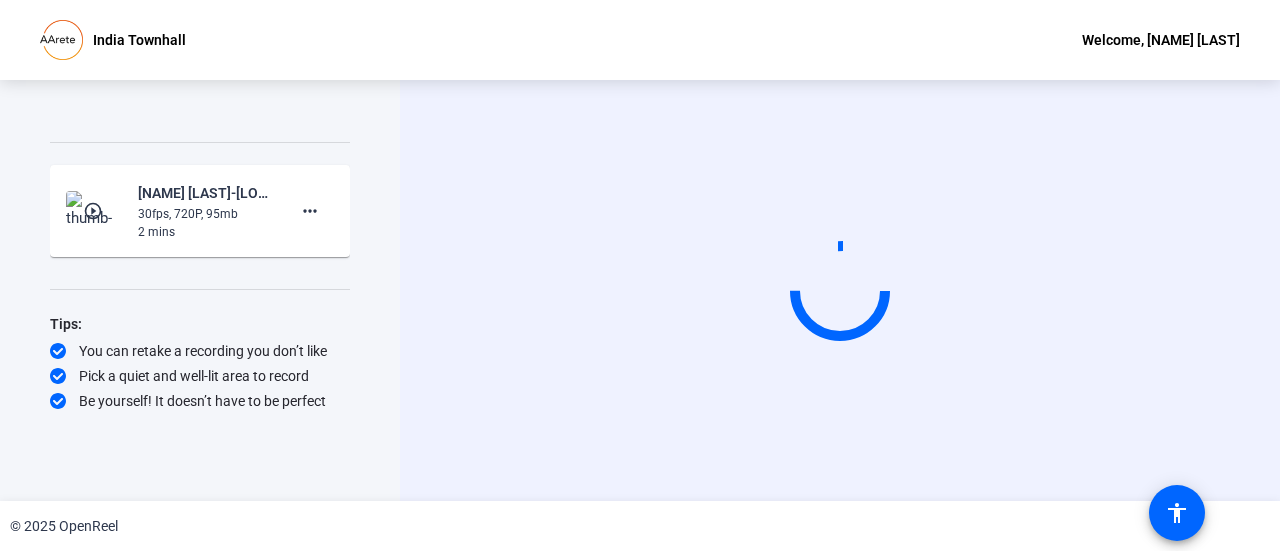 click at bounding box center [840, 291] 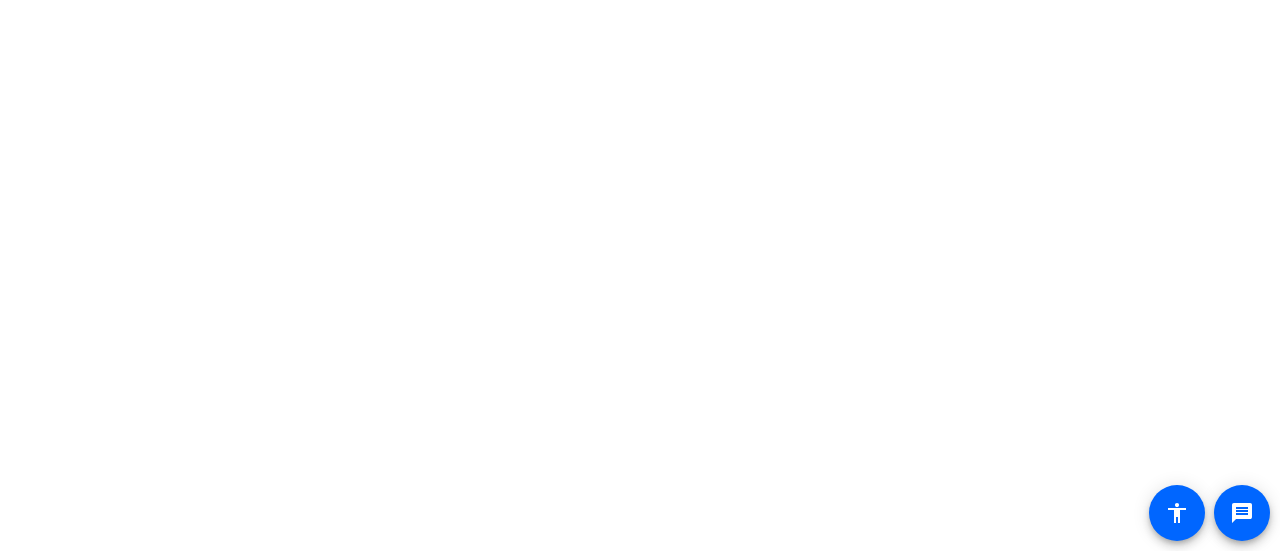 scroll, scrollTop: 0, scrollLeft: 0, axis: both 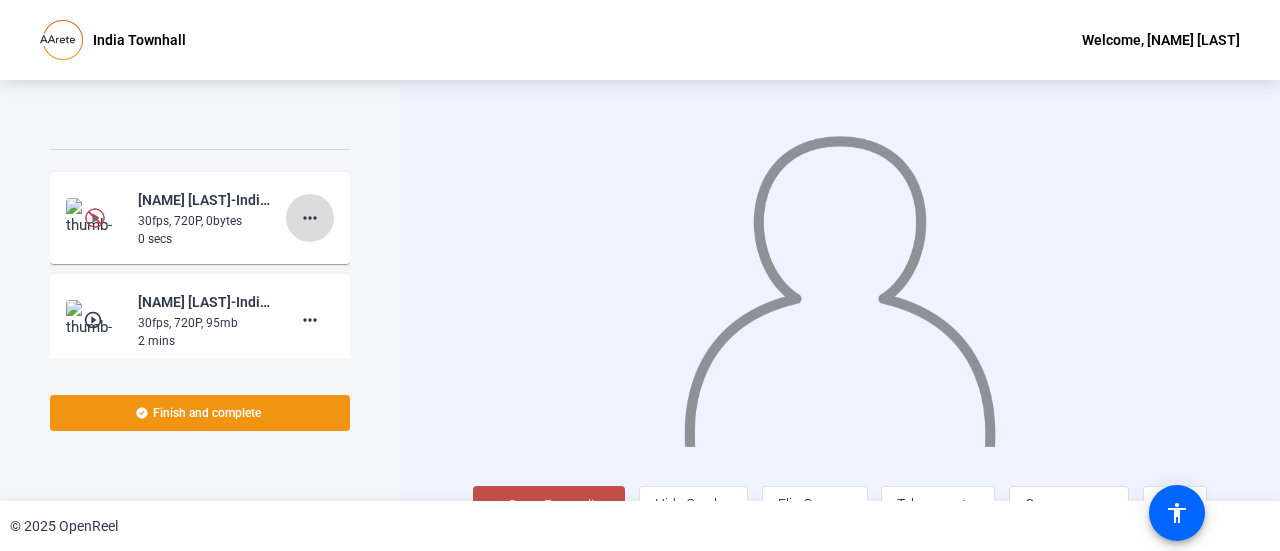 click on "more_horiz" at bounding box center [310, 218] 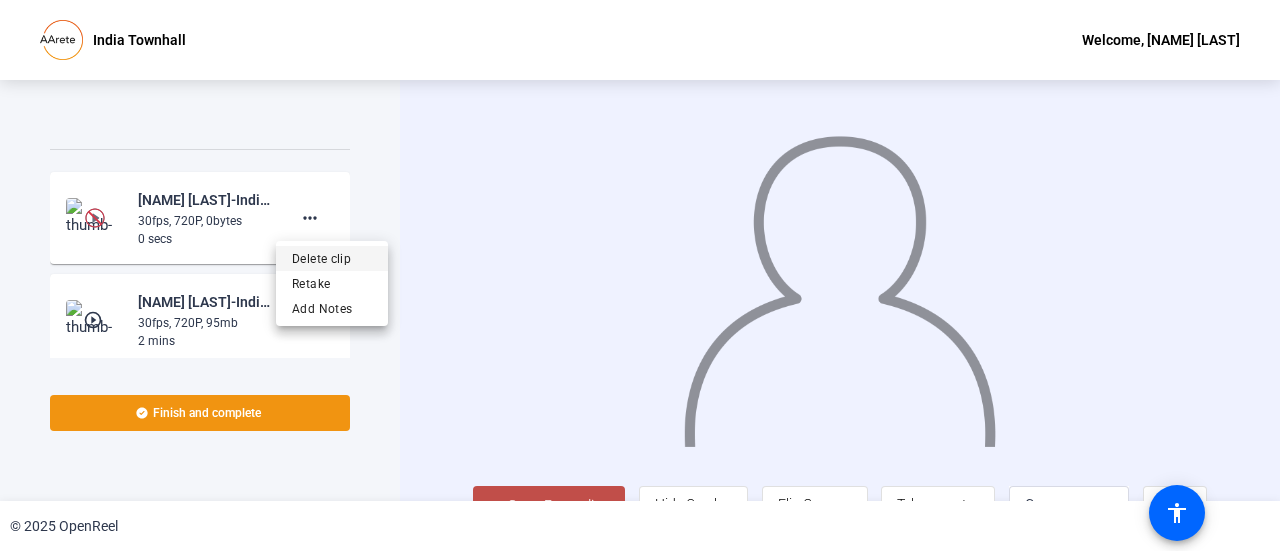 click on "Delete clip" at bounding box center (332, 258) 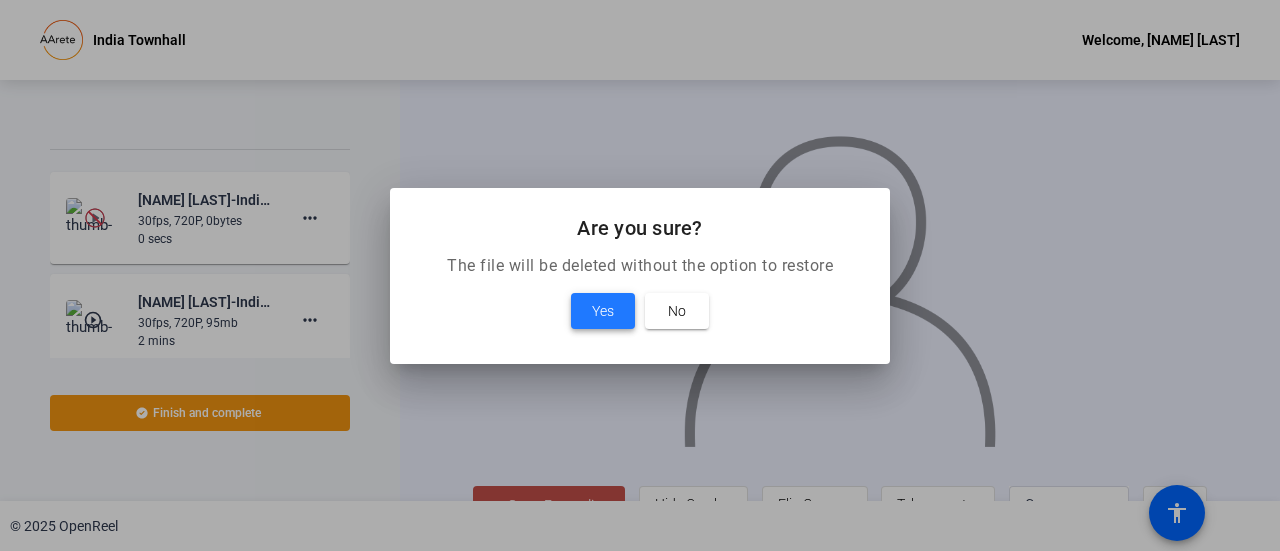 click at bounding box center (603, 311) 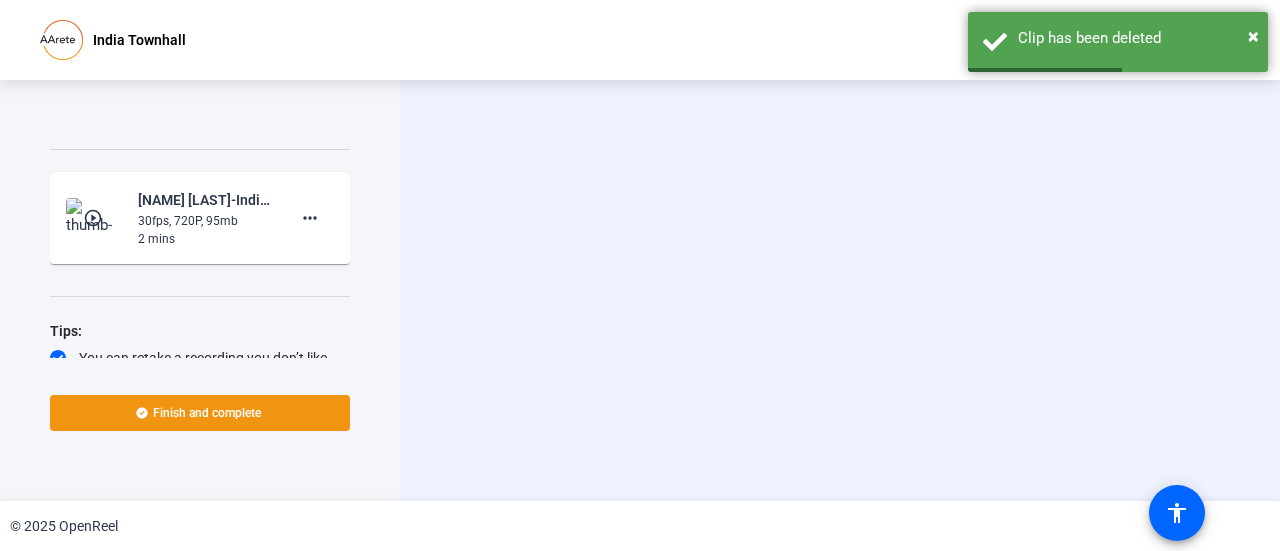 click on "Start Recording  person  Hide Overlay flip Flip Camera article  Teleprompter Camera" at bounding box center [840, 290] 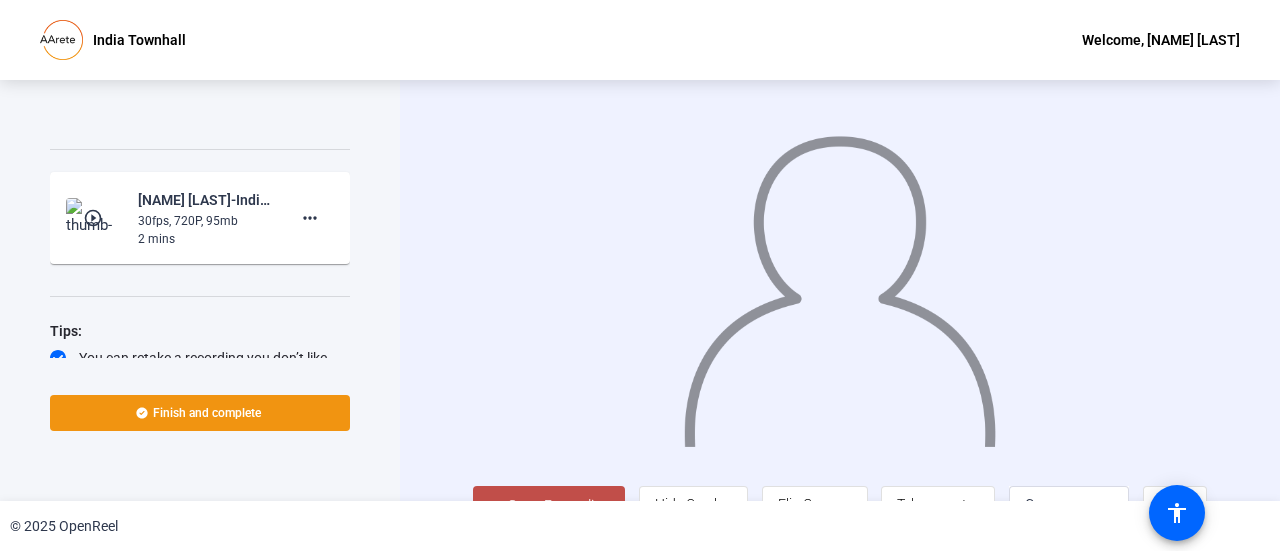 click on "Start Recording" at bounding box center [559, 506] 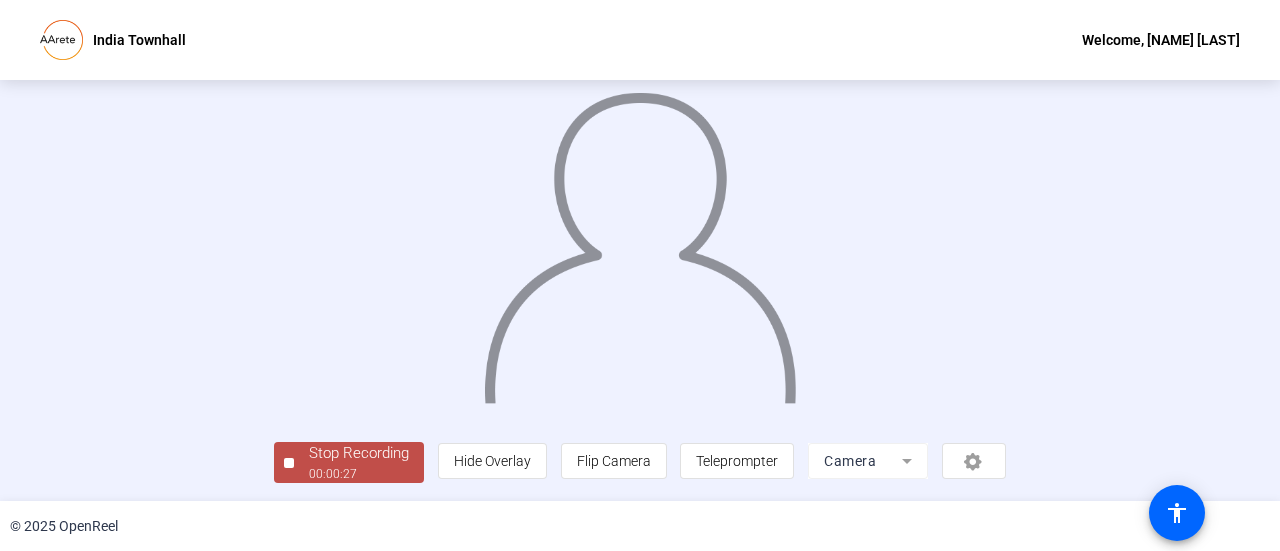 scroll, scrollTop: 140, scrollLeft: 0, axis: vertical 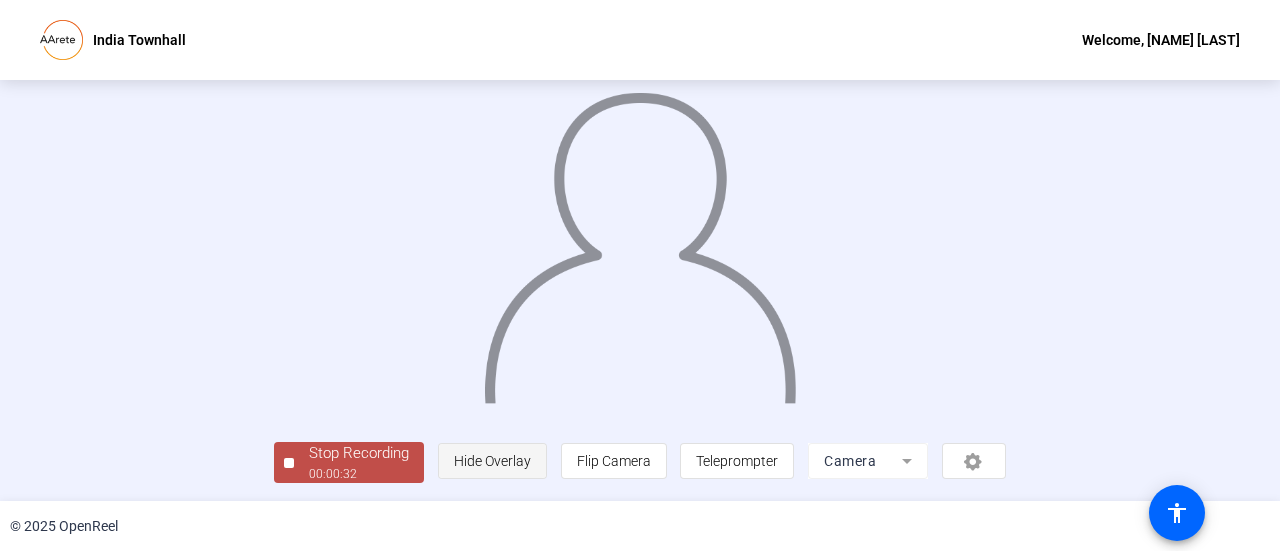 click on "Hide Overlay" at bounding box center [492, 461] 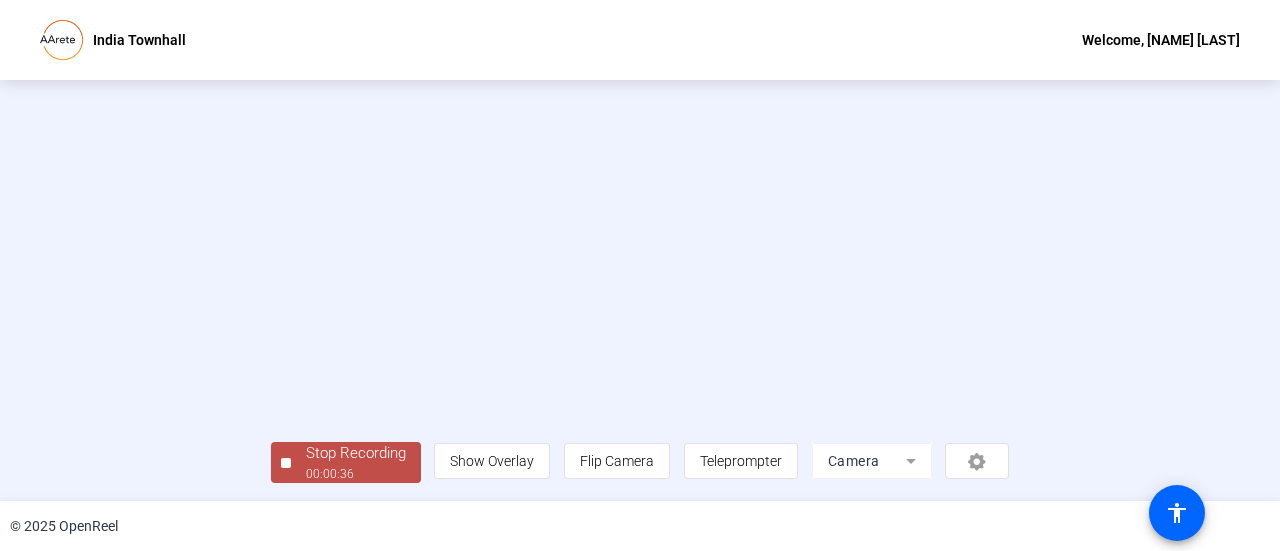 click on "Camera" at bounding box center (872, 461) 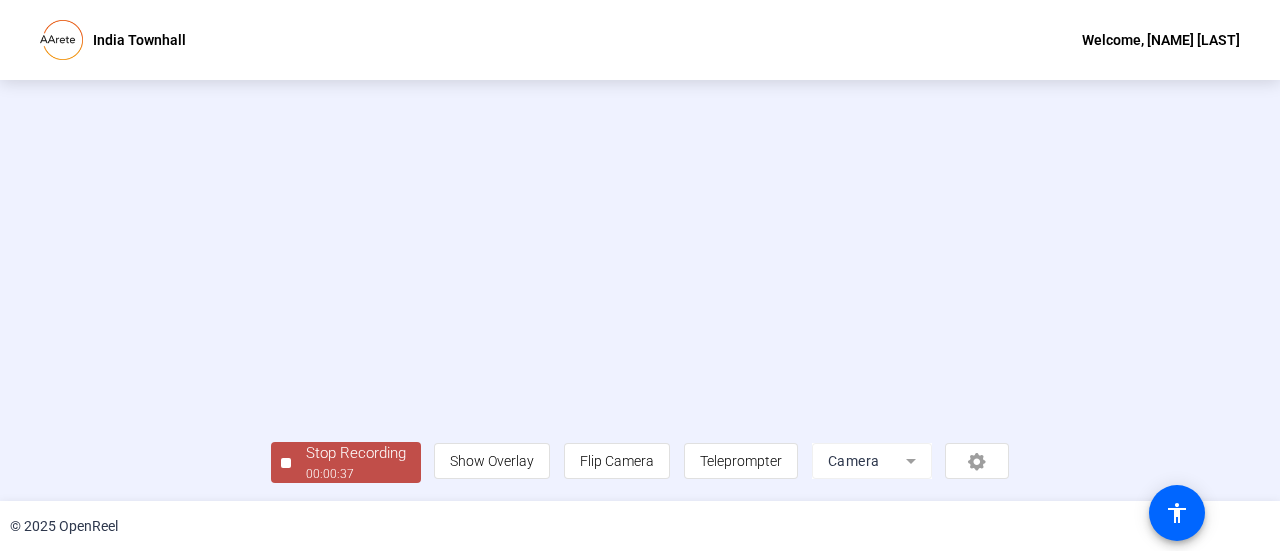 click on "Camera" at bounding box center [872, 461] 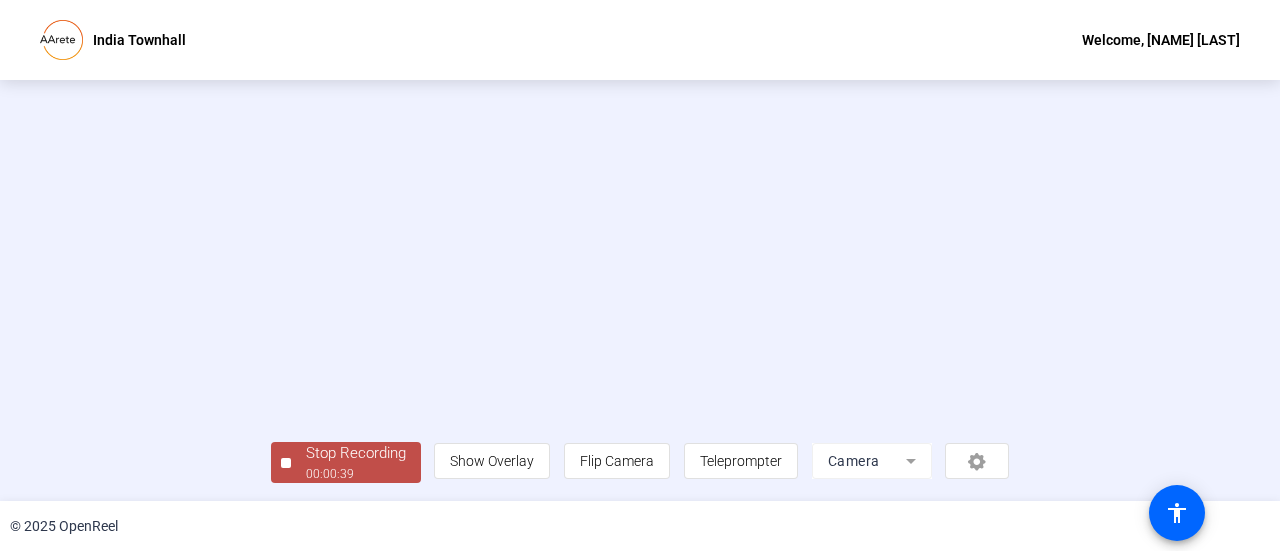 click on "Stop Recording" at bounding box center [356, 453] 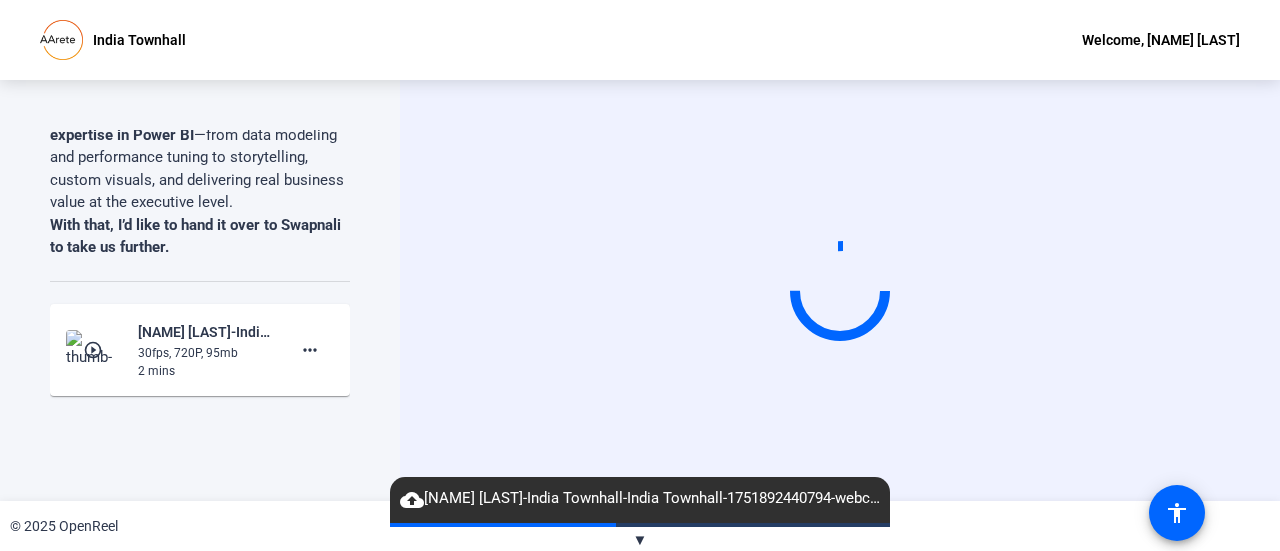 scroll, scrollTop: 1216, scrollLeft: 0, axis: vertical 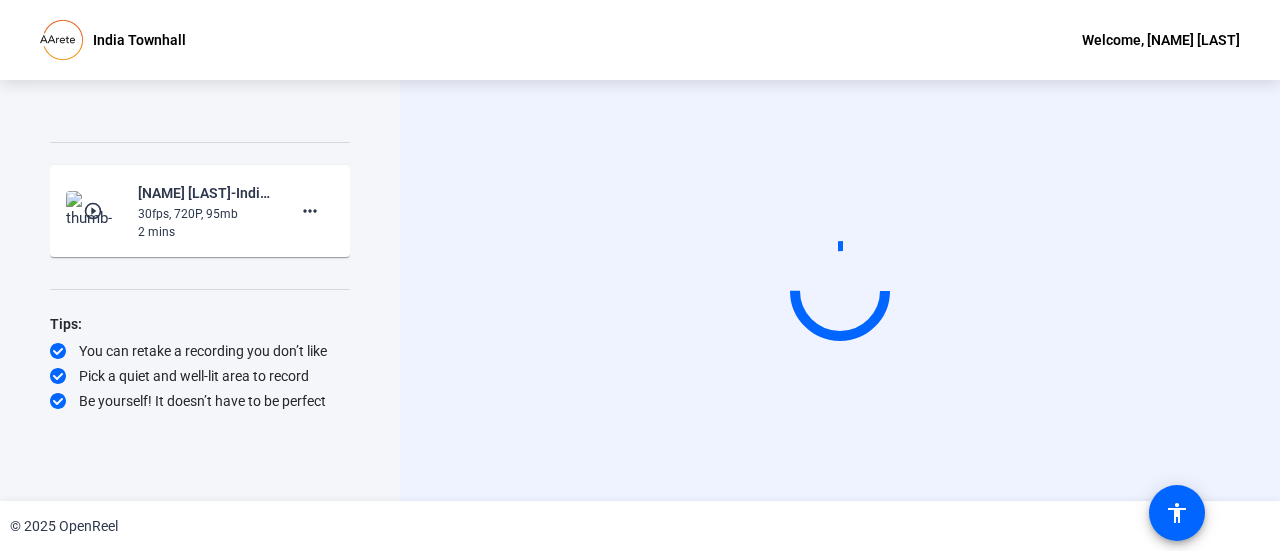 click at bounding box center [840, 290] 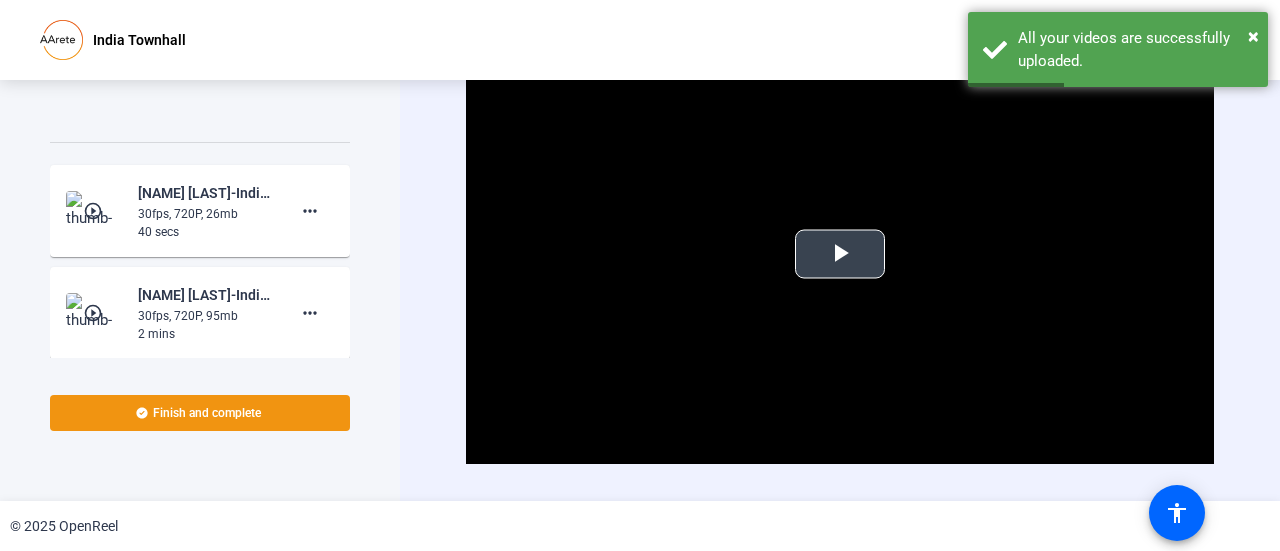click at bounding box center [840, 254] 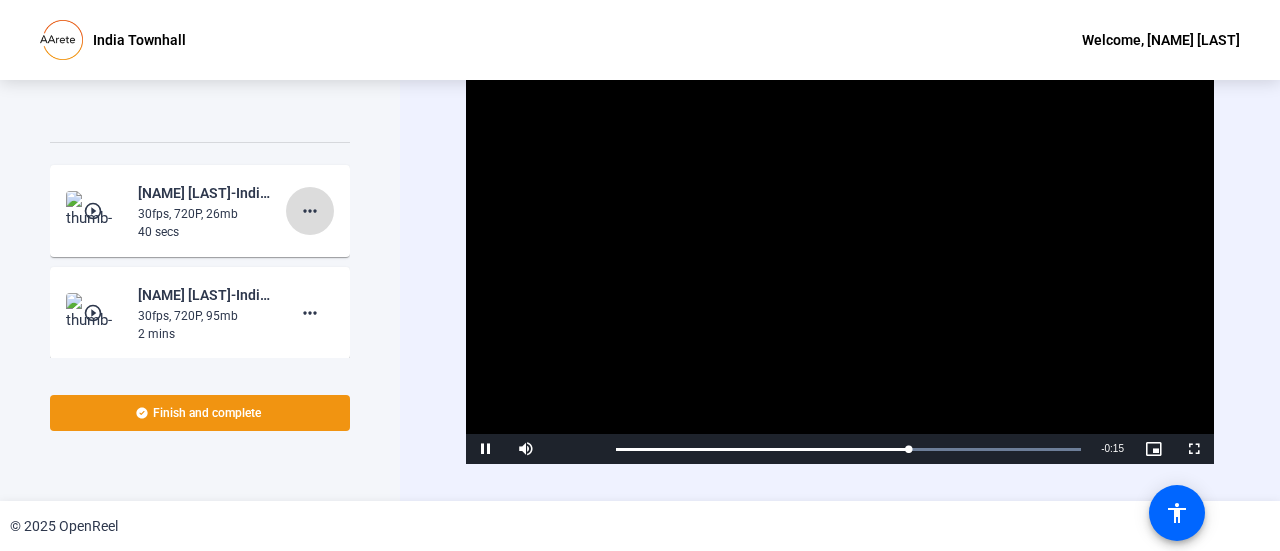 click on "more_horiz" at bounding box center [310, 211] 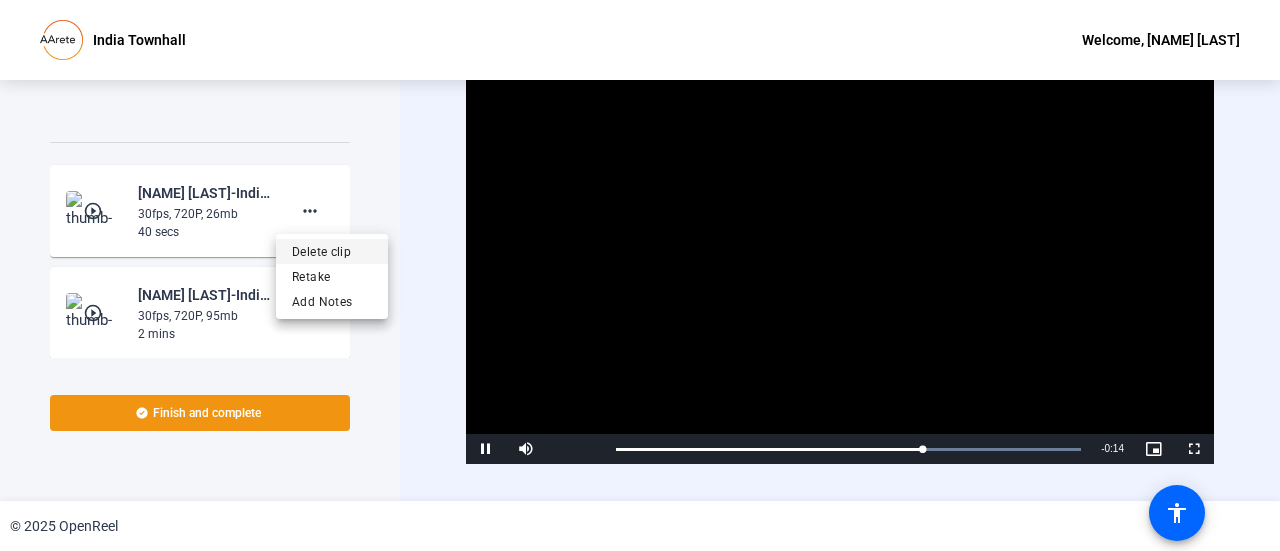 click on "Delete clip" at bounding box center [332, 251] 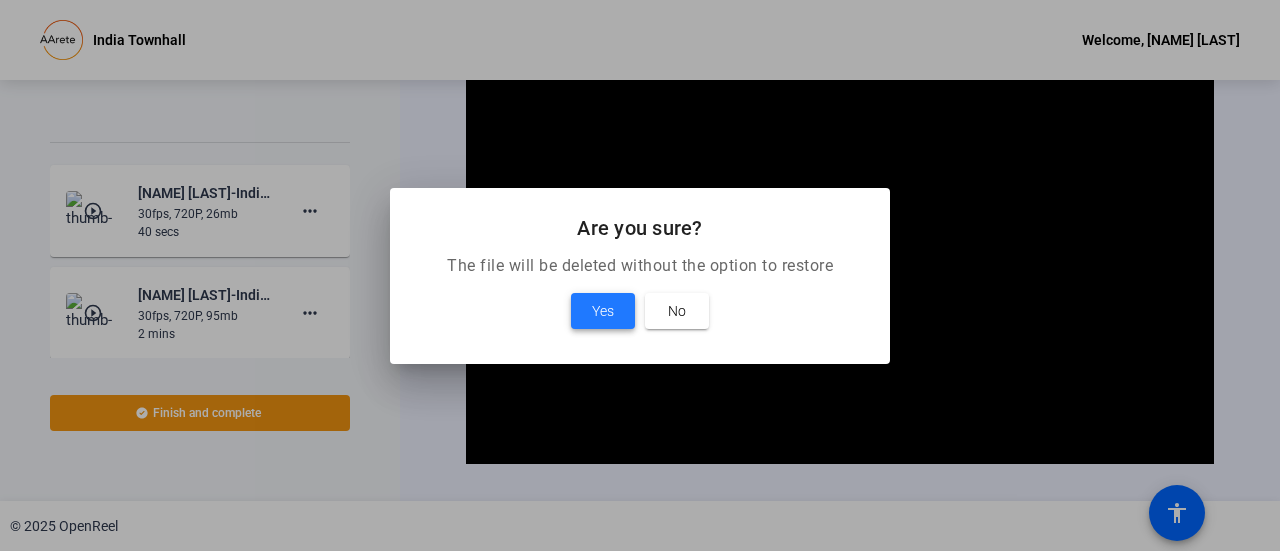 click on "Yes" at bounding box center [603, 311] 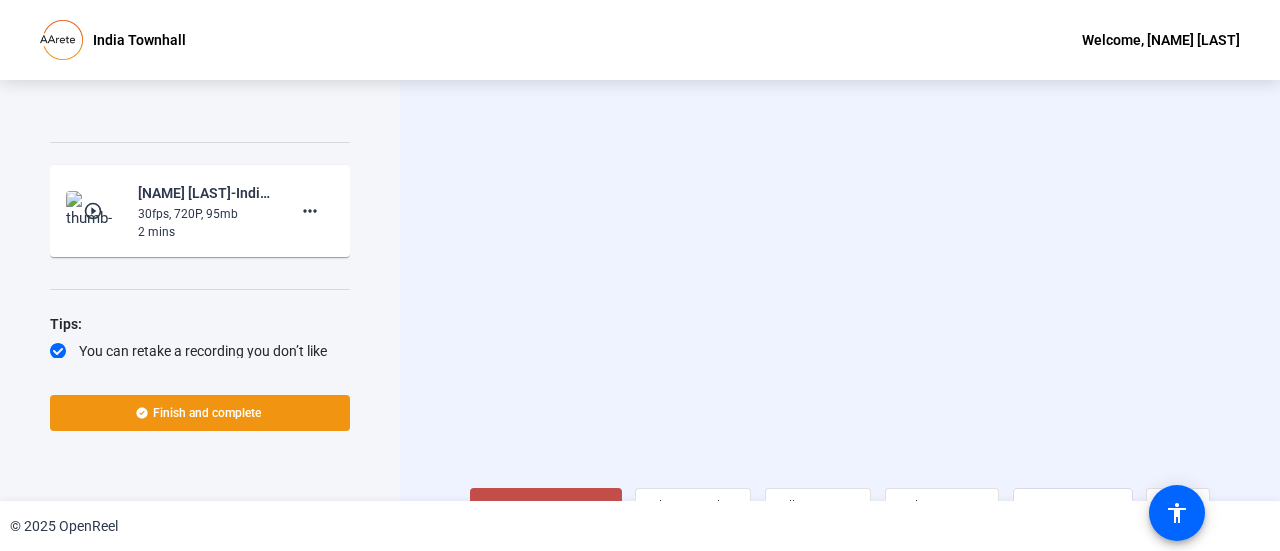 click at bounding box center (840, 261) 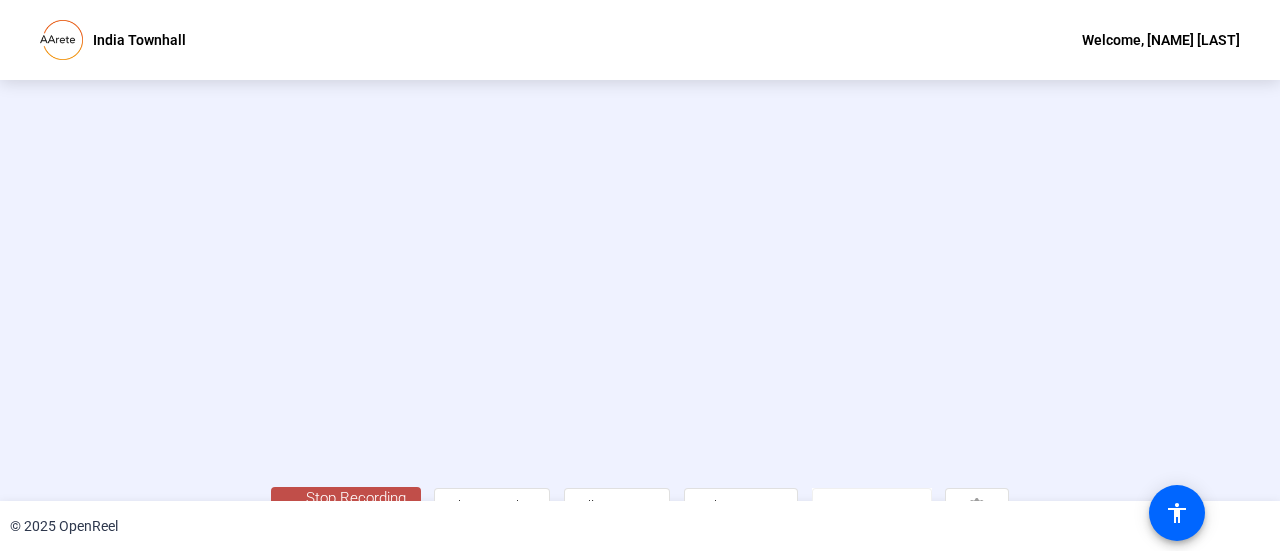 scroll, scrollTop: 140, scrollLeft: 0, axis: vertical 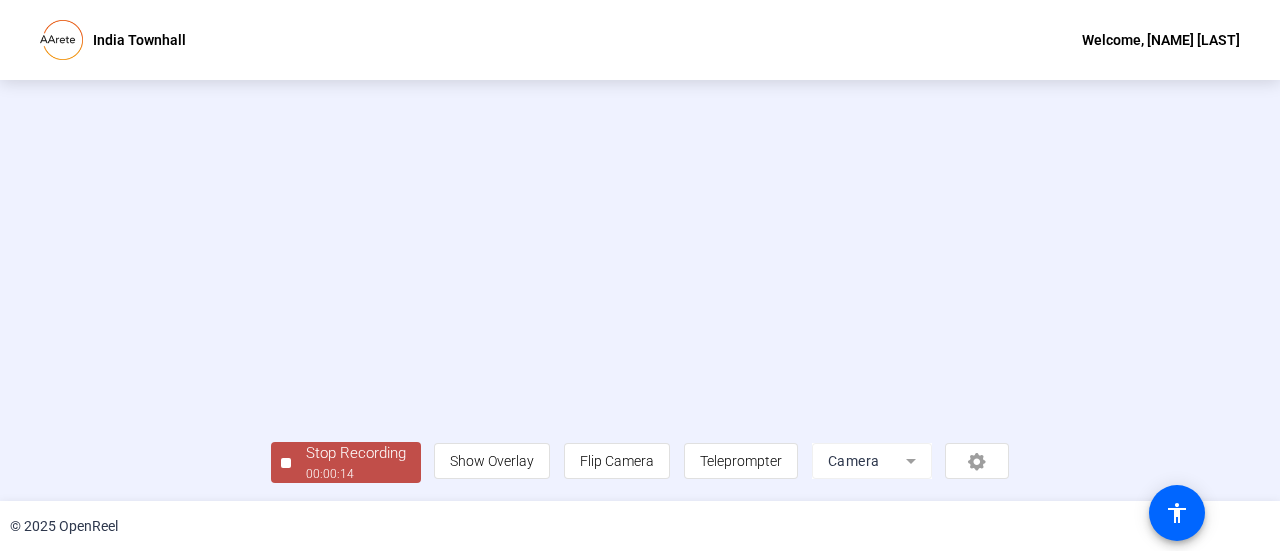 click on "Stop Recording" at bounding box center [356, 453] 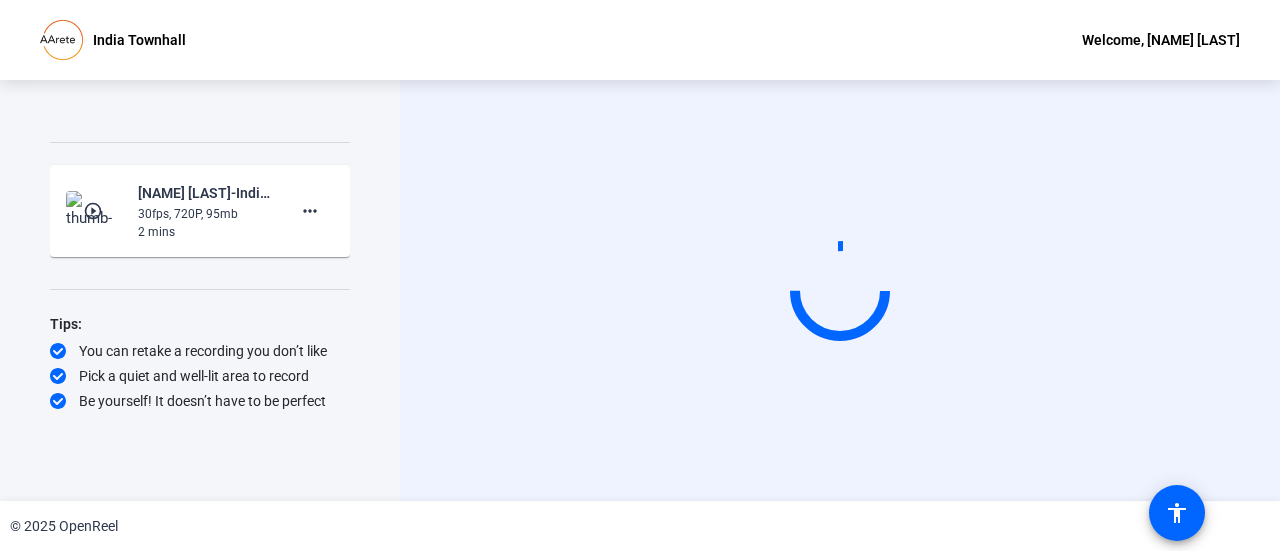 scroll, scrollTop: 0, scrollLeft: 0, axis: both 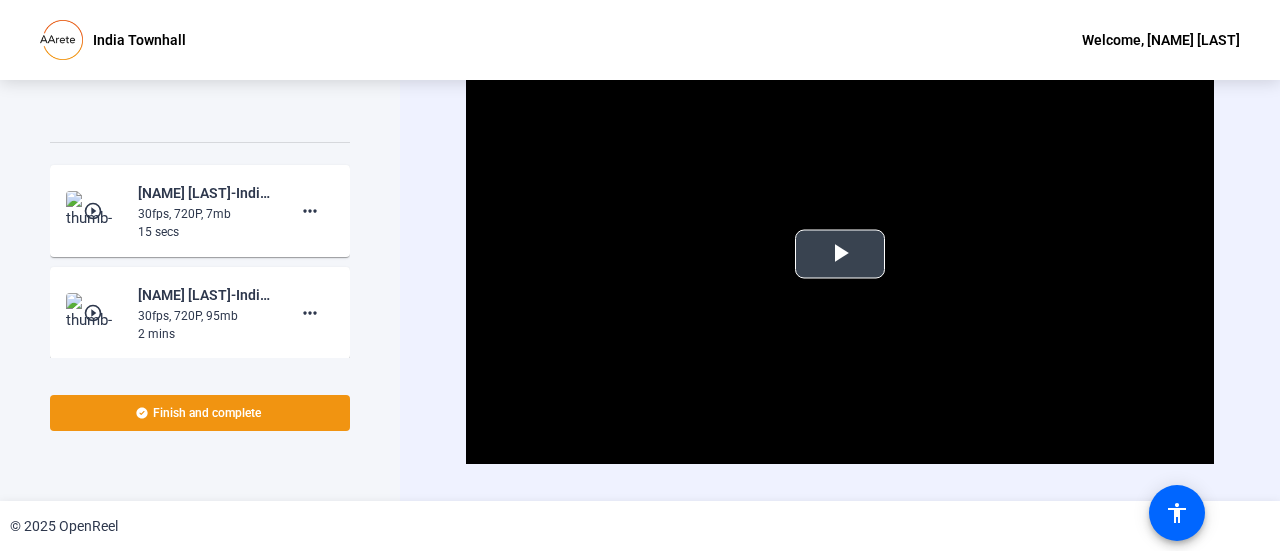 click at bounding box center [840, 254] 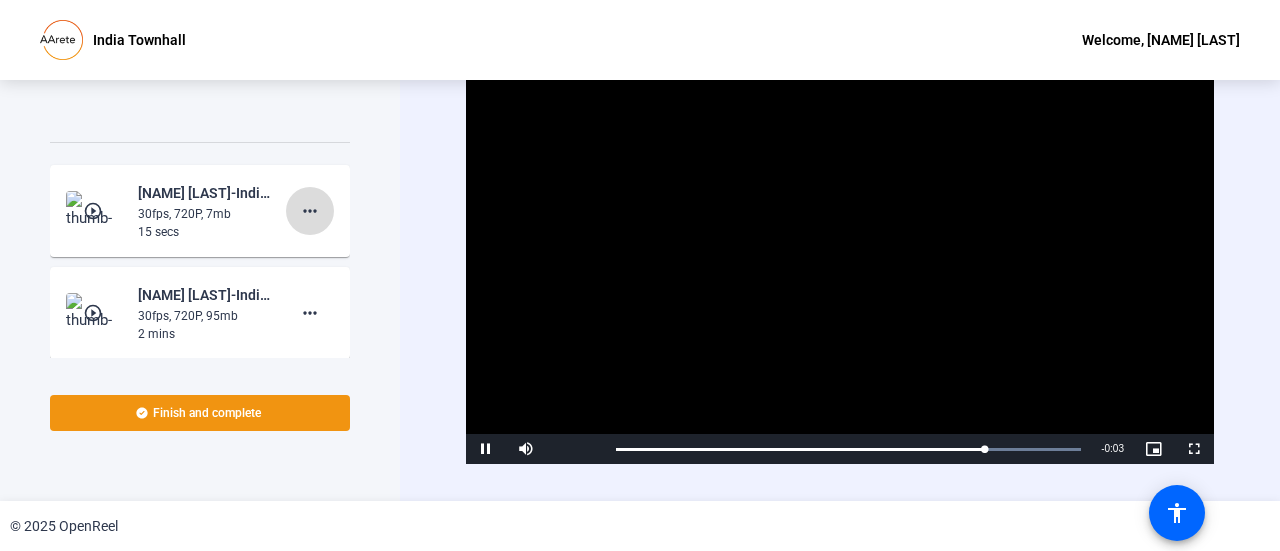 click on "more_horiz" at bounding box center [310, 211] 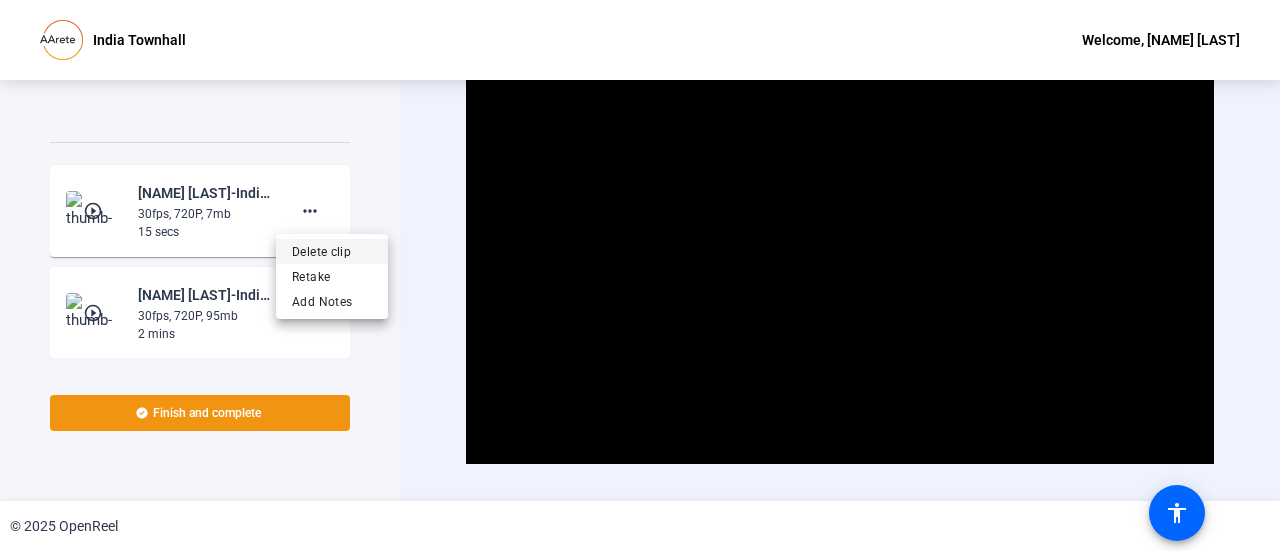 click on "Delete clip" at bounding box center (332, 251) 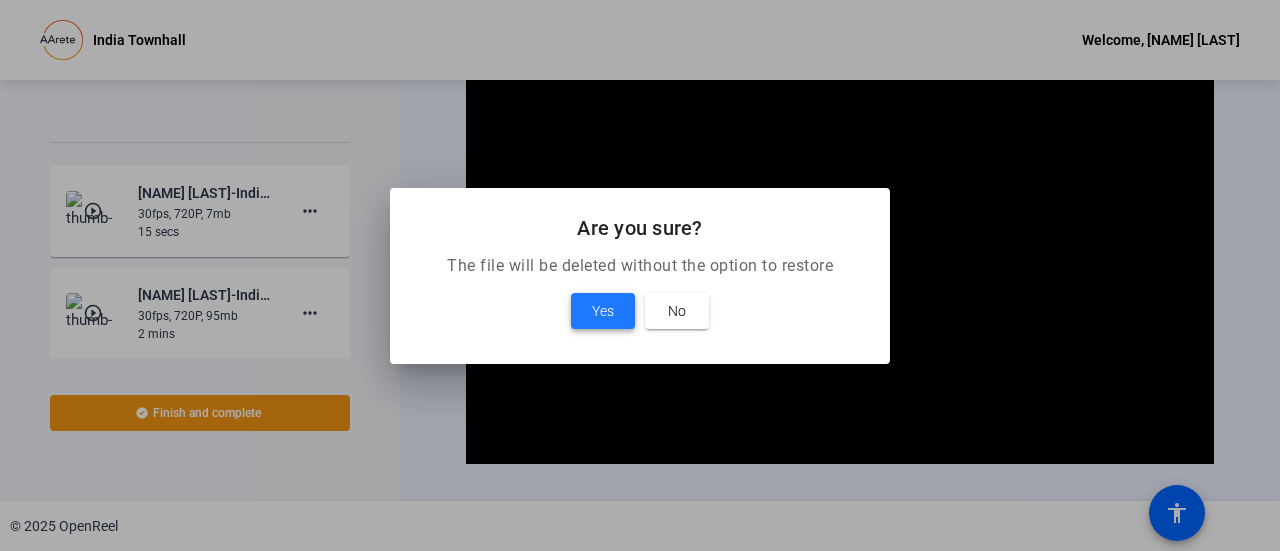 click on "Yes" at bounding box center (603, 311) 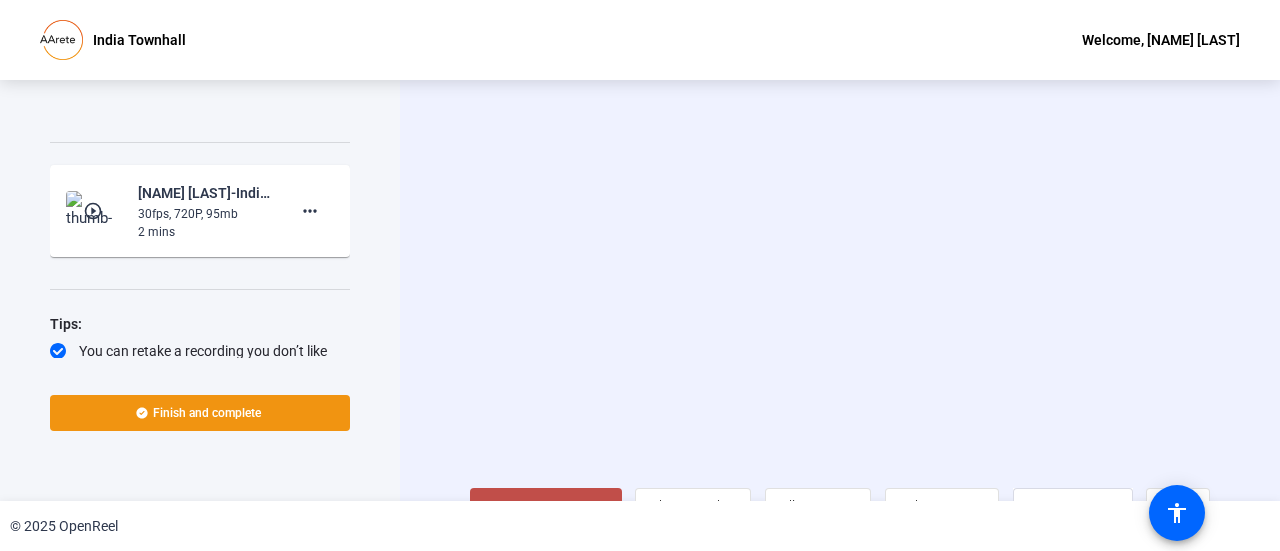click on "Start Recording" at bounding box center [546, 508] 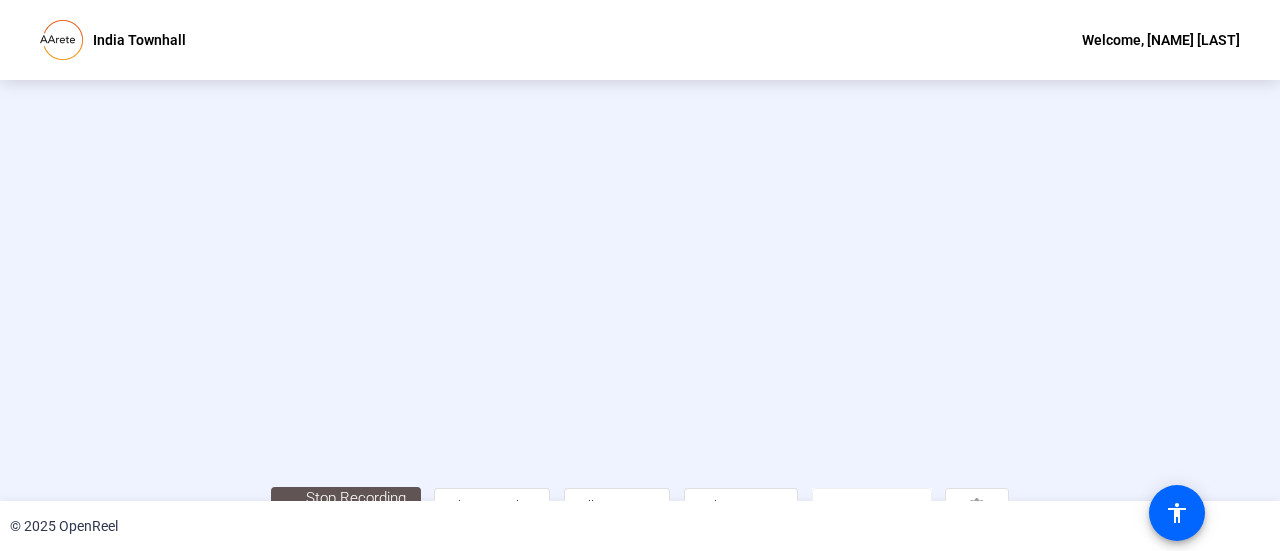scroll, scrollTop: 140, scrollLeft: 0, axis: vertical 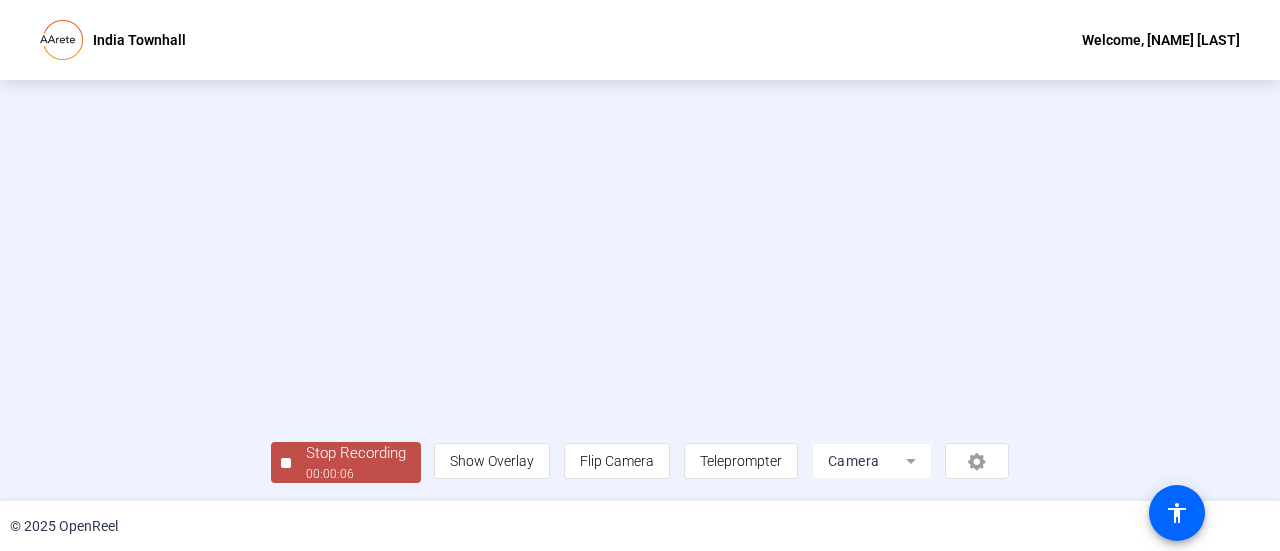 click on "00:00:06" at bounding box center [356, 474] 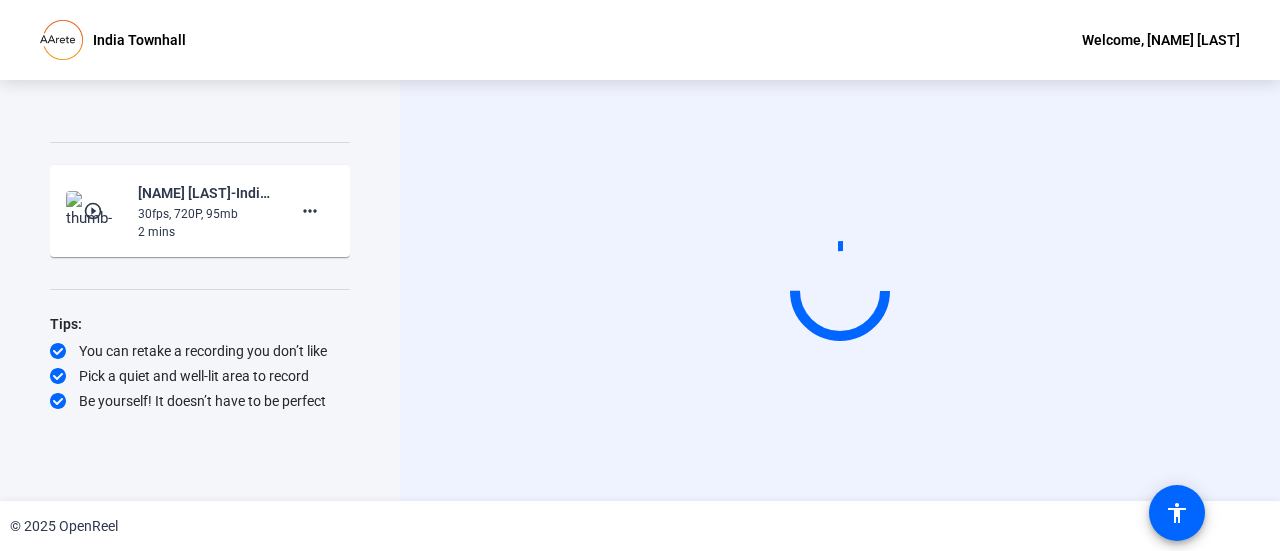 scroll, scrollTop: 0, scrollLeft: 0, axis: both 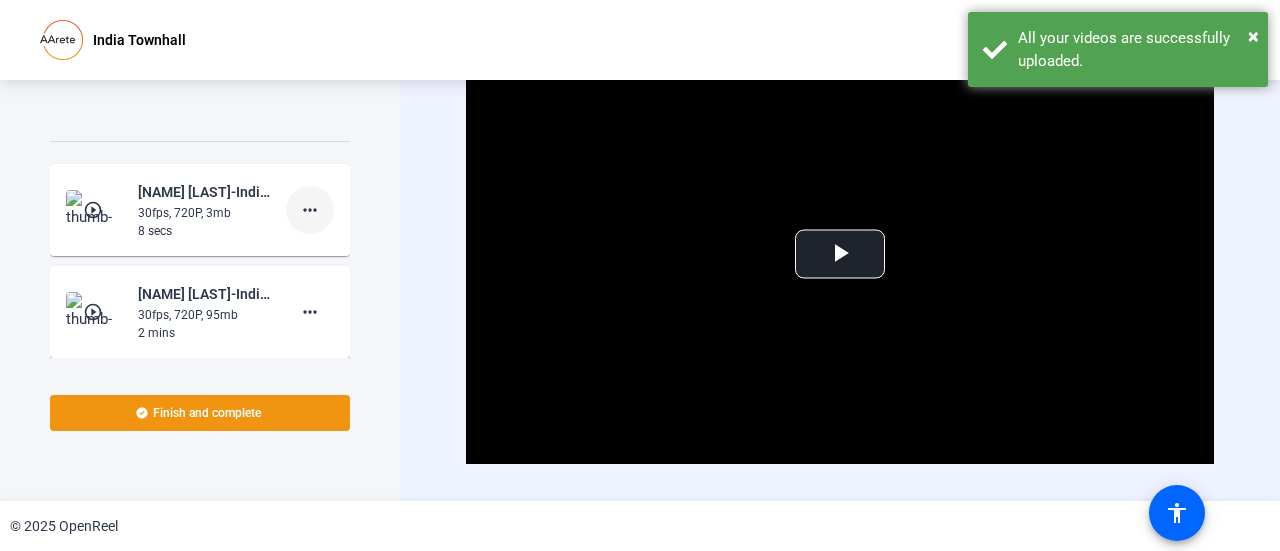 click on "more_horiz" at bounding box center (310, 210) 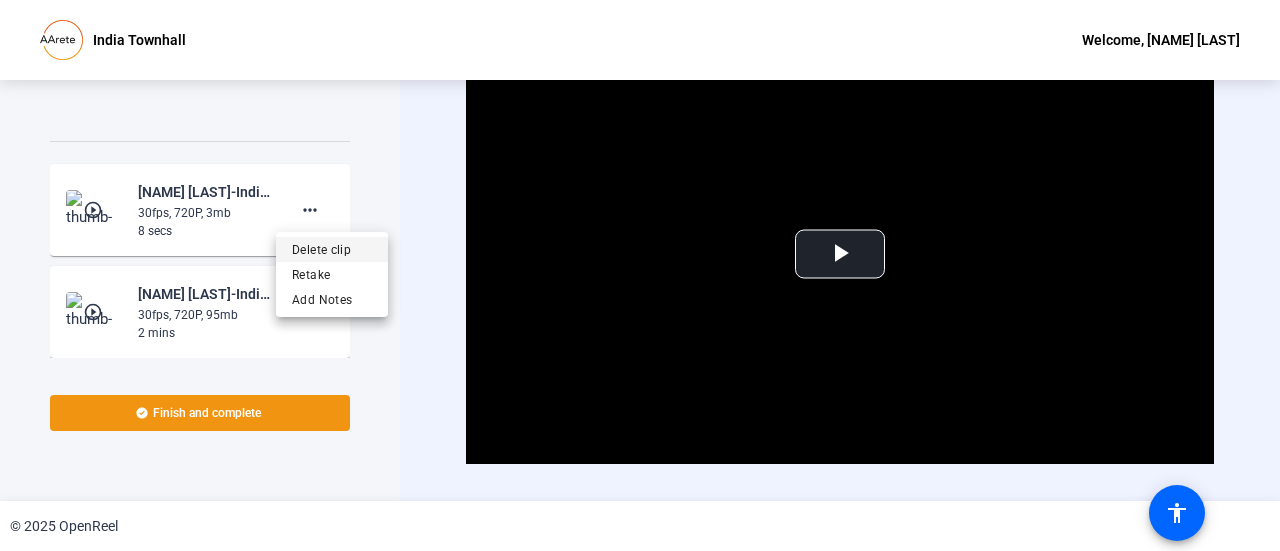 click on "Delete clip" at bounding box center (332, 250) 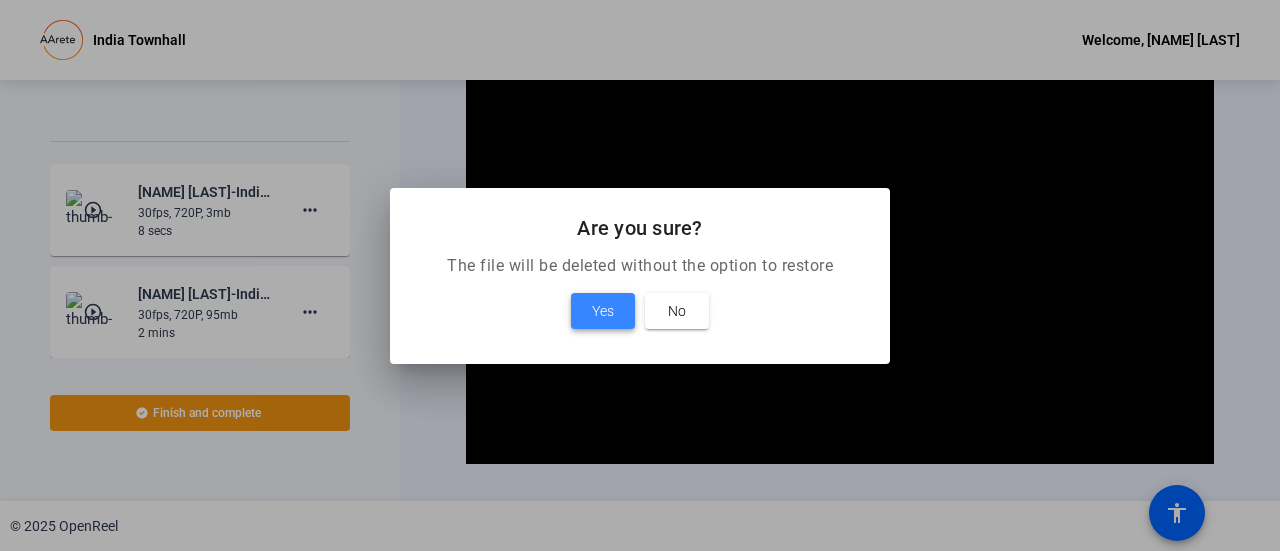 click on "Yes" at bounding box center (603, 311) 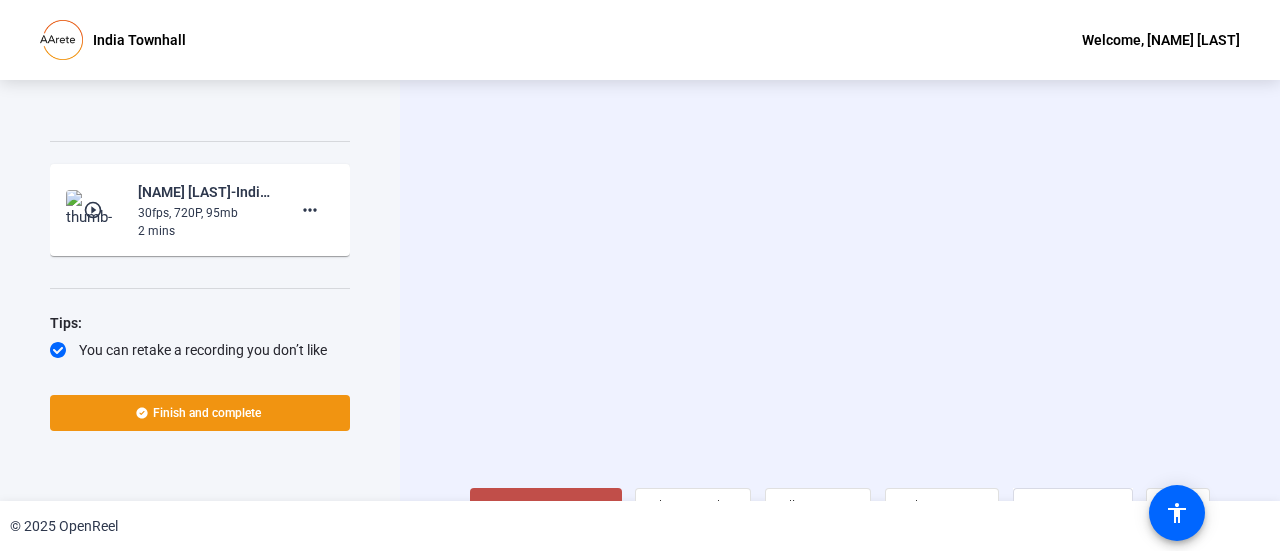 click on "Start Recording" at bounding box center [556, 508] 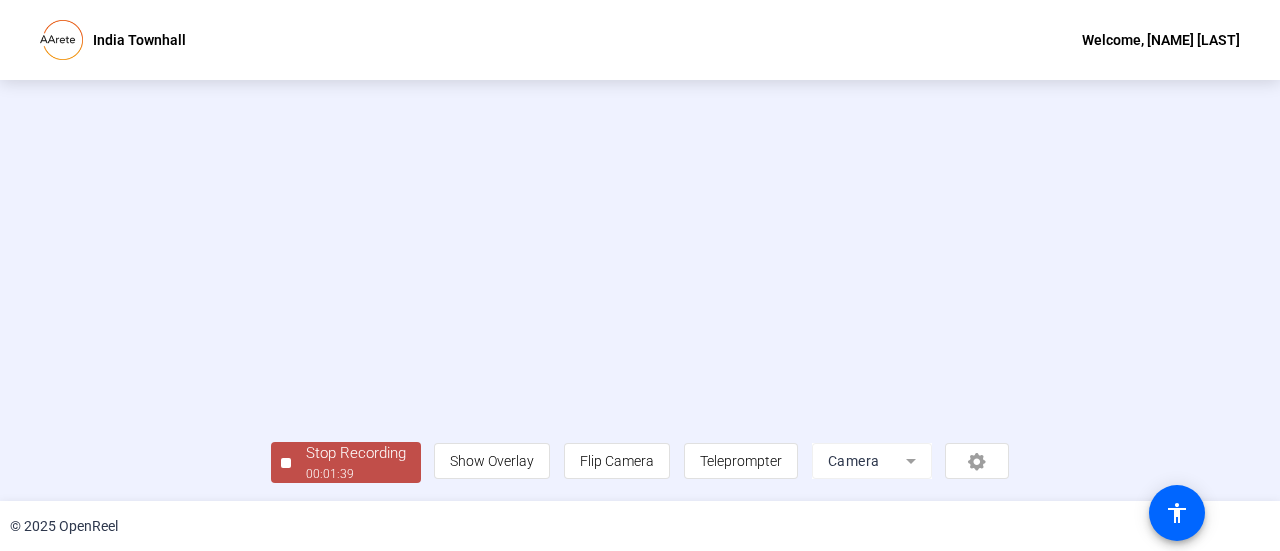 scroll, scrollTop: 140, scrollLeft: 0, axis: vertical 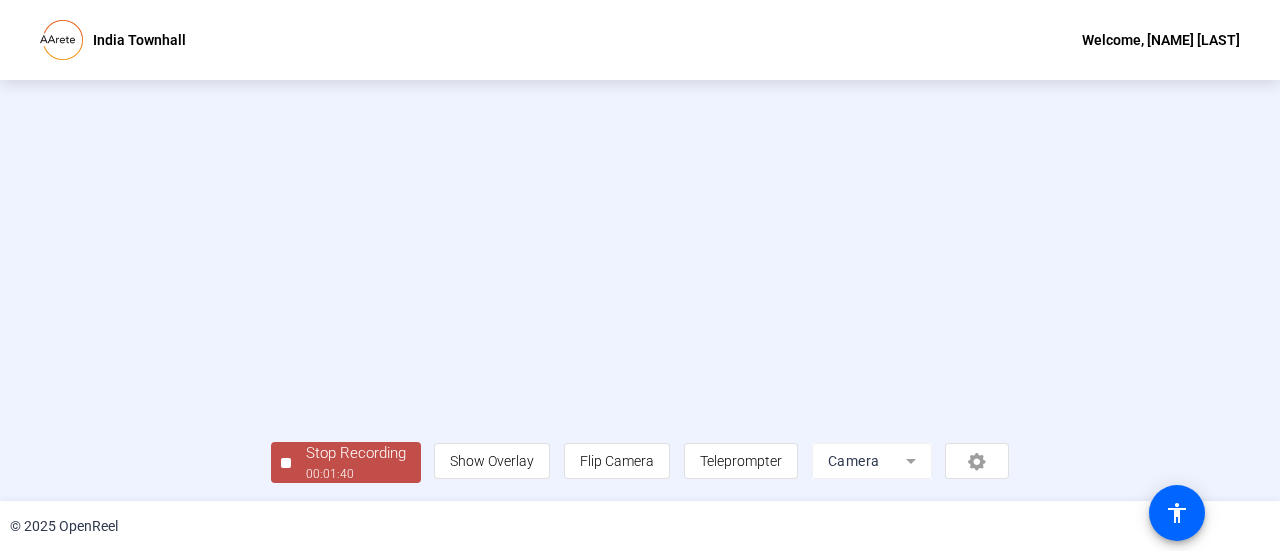 click on "Stop Recording" at bounding box center (356, 453) 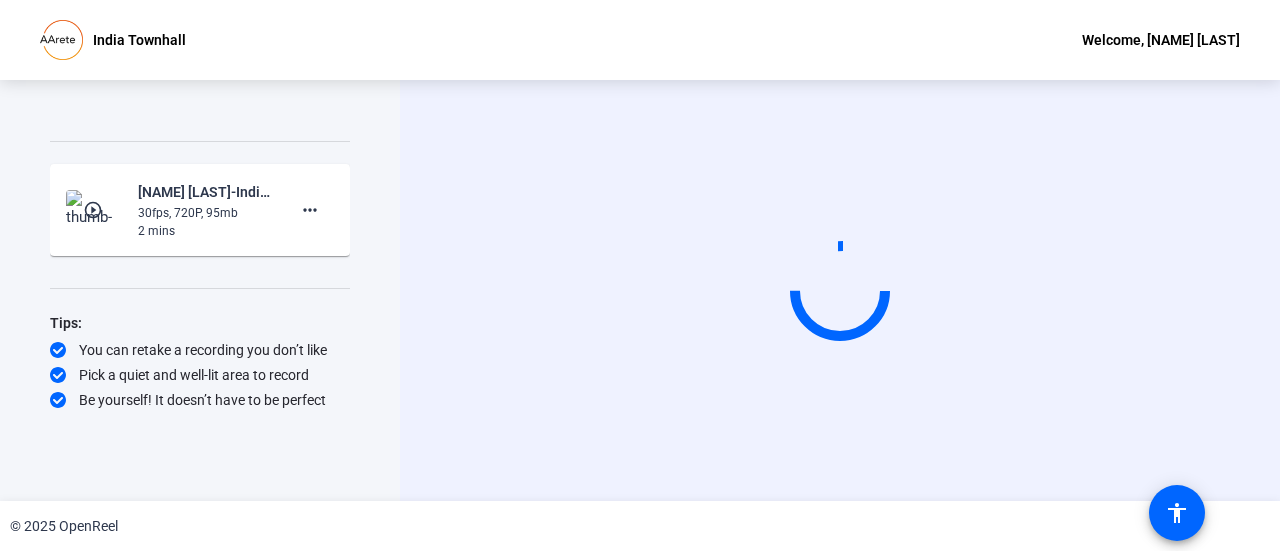 scroll, scrollTop: 1317, scrollLeft: 0, axis: vertical 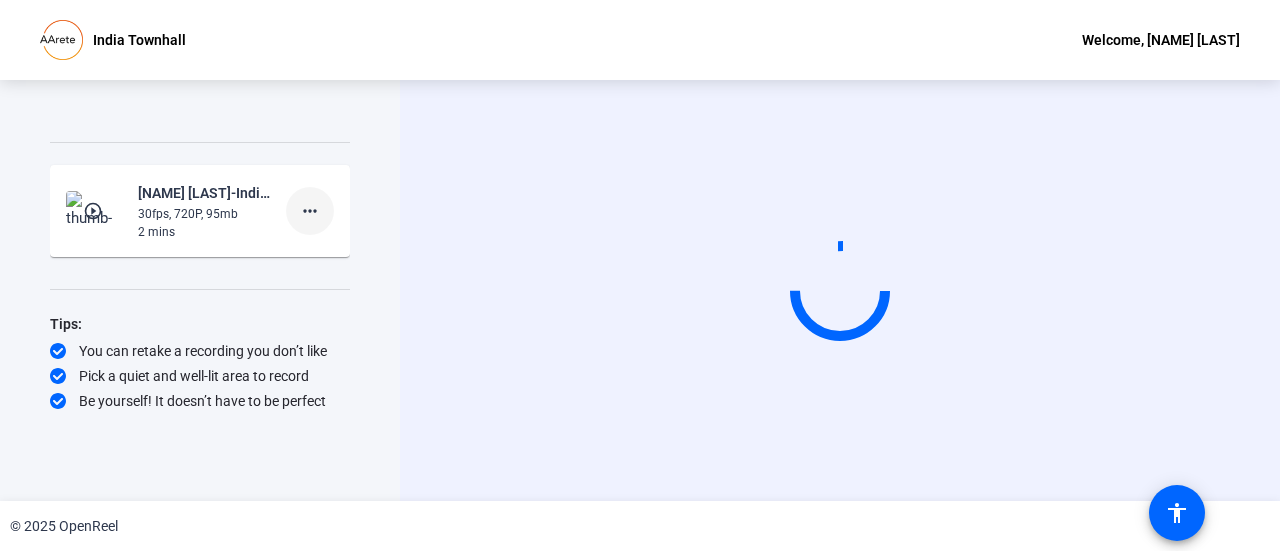 click on "more_horiz" at bounding box center (310, 211) 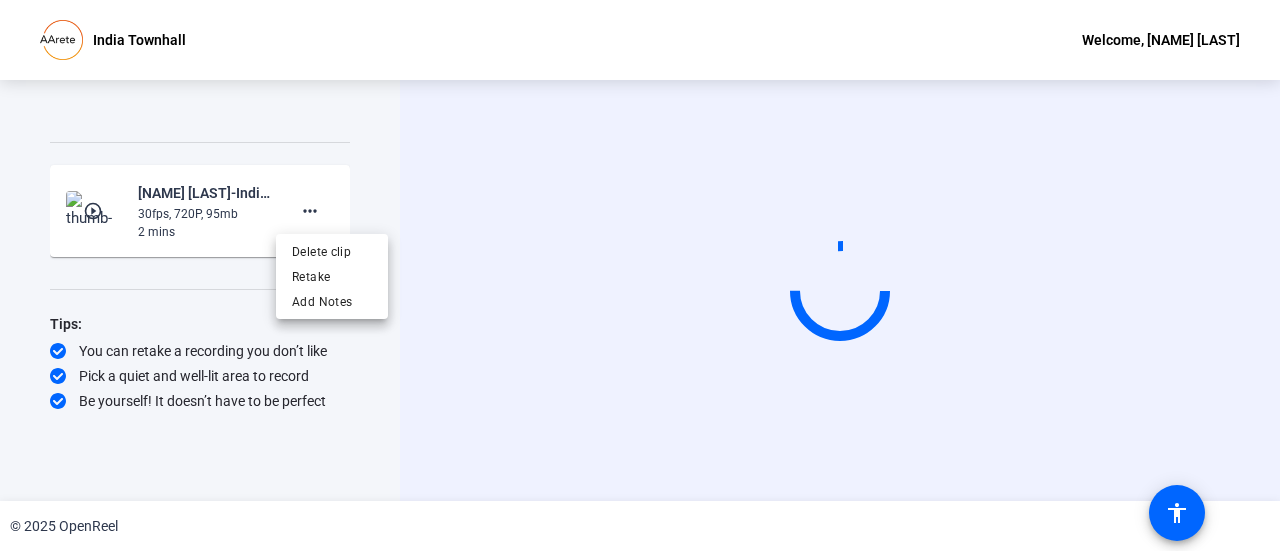 click at bounding box center (640, 275) 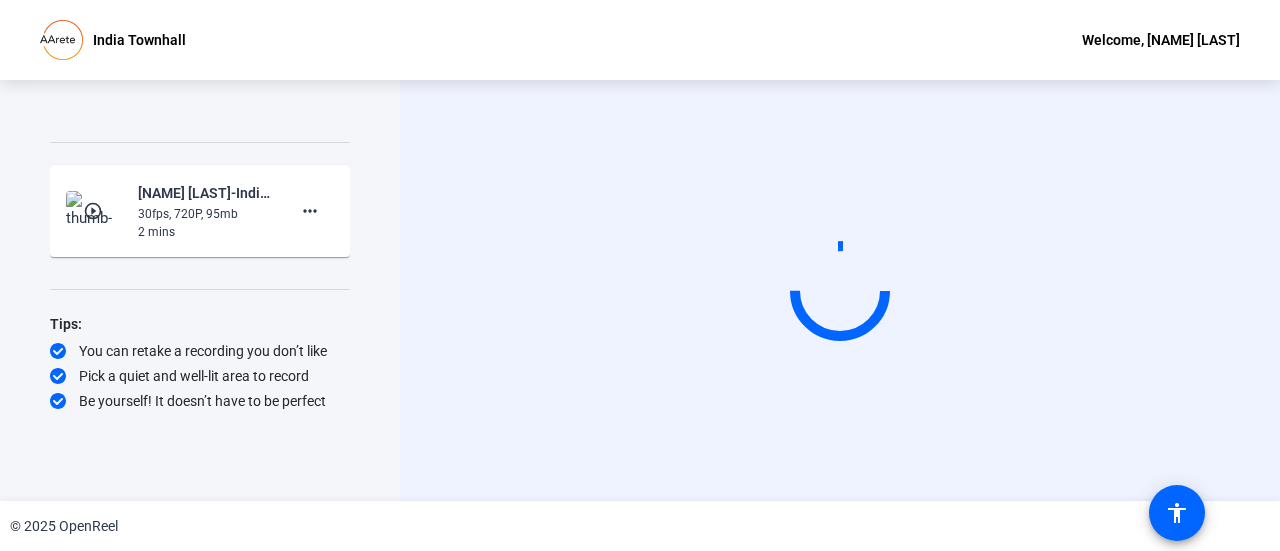 click at bounding box center [840, 290] 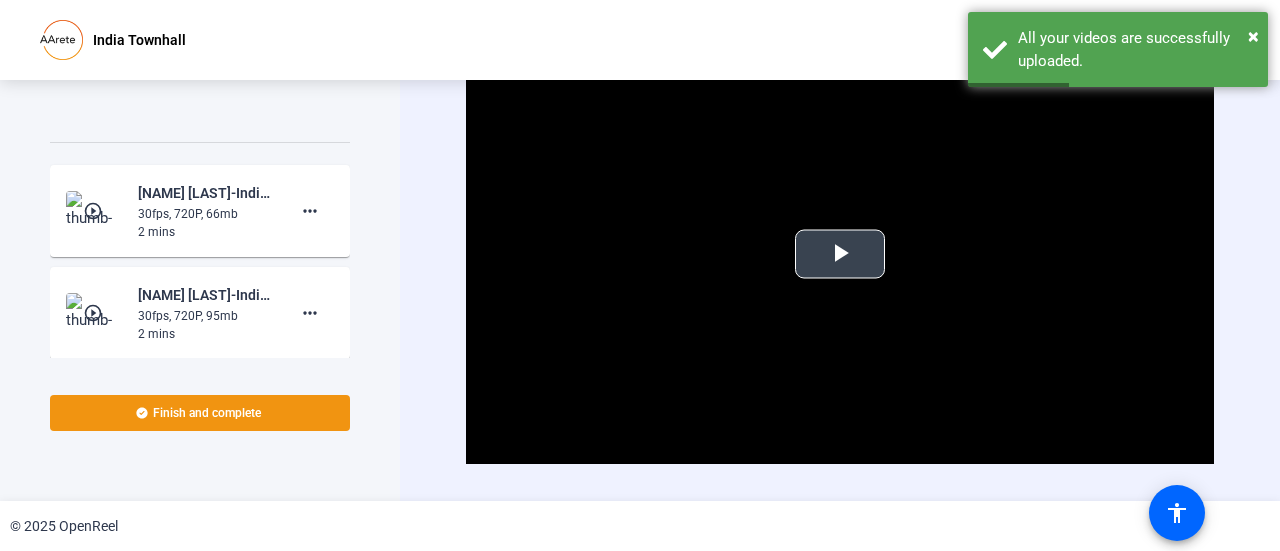 click at bounding box center [840, 254] 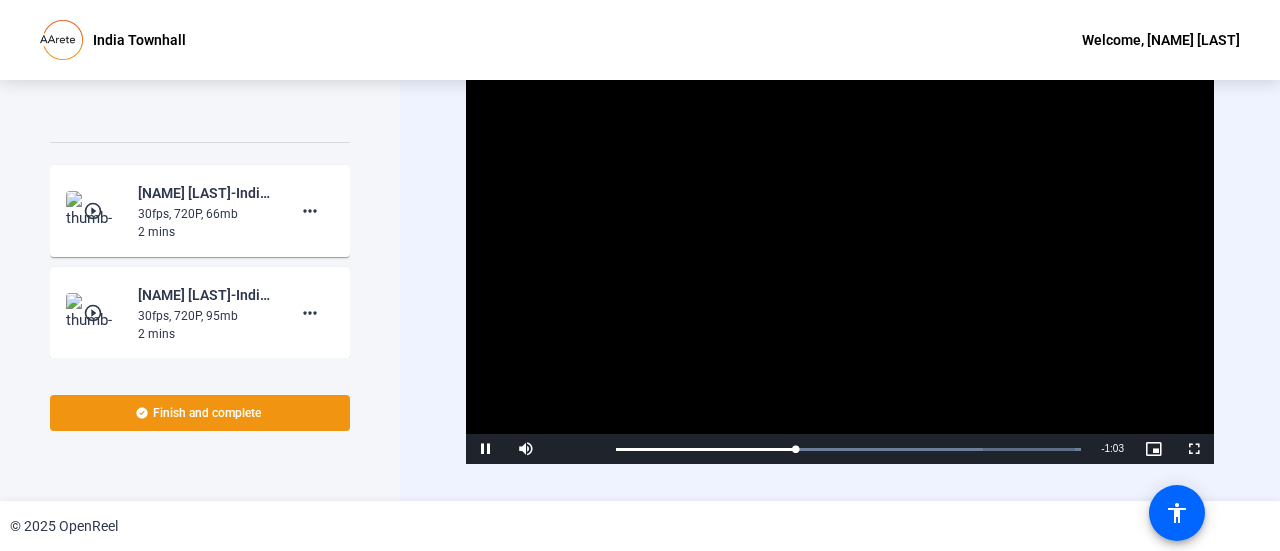 click at bounding box center (840, 253) 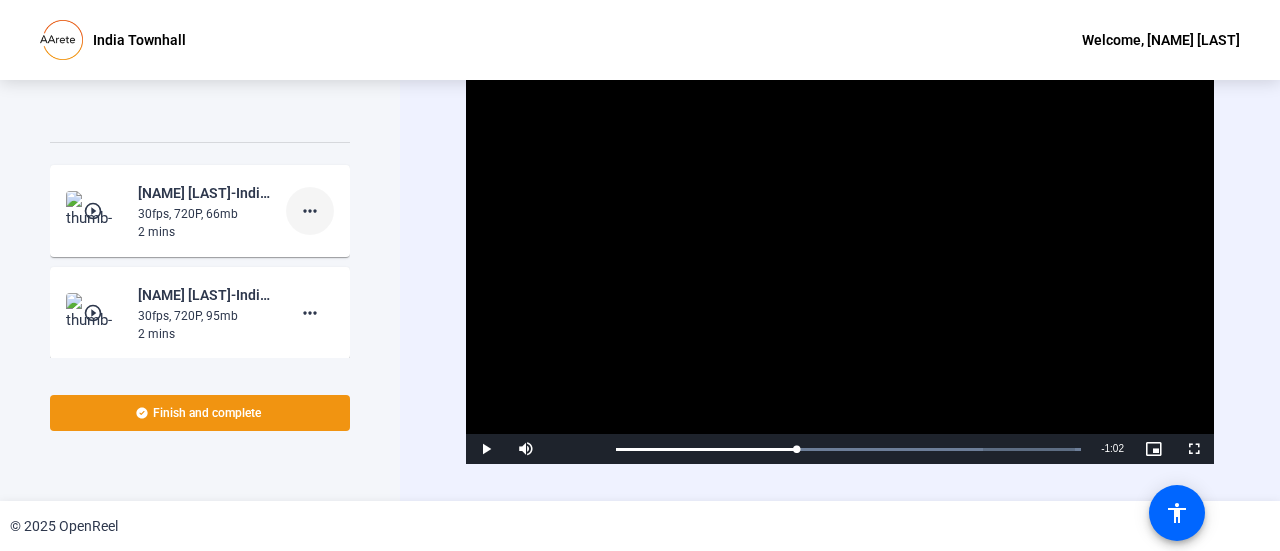 click on "more_horiz" at bounding box center [310, 211] 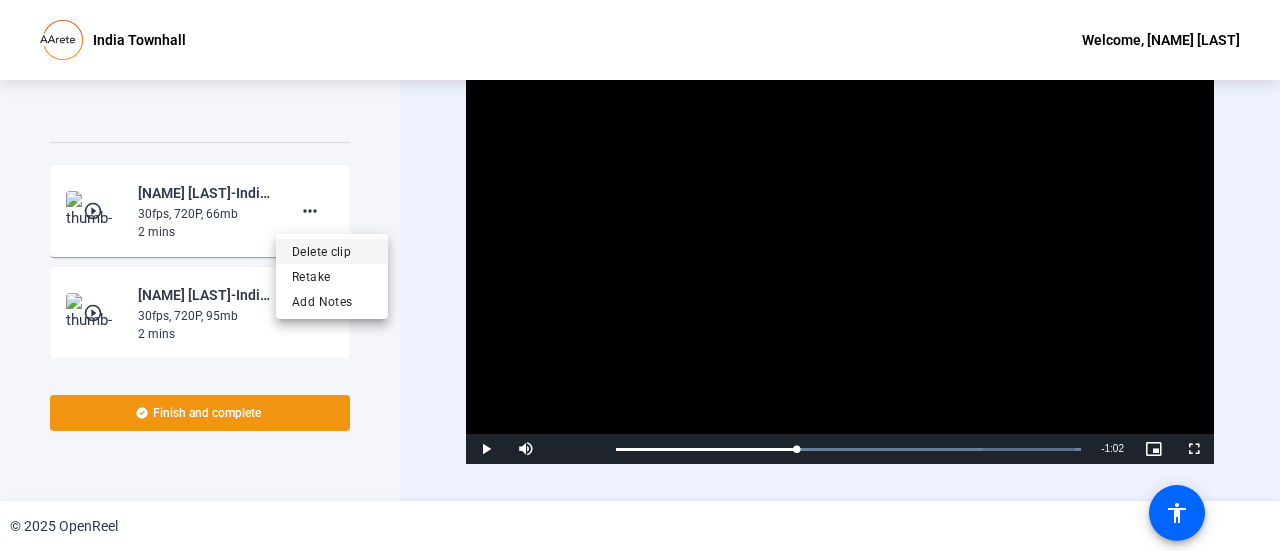 click on "Delete clip" at bounding box center (332, 251) 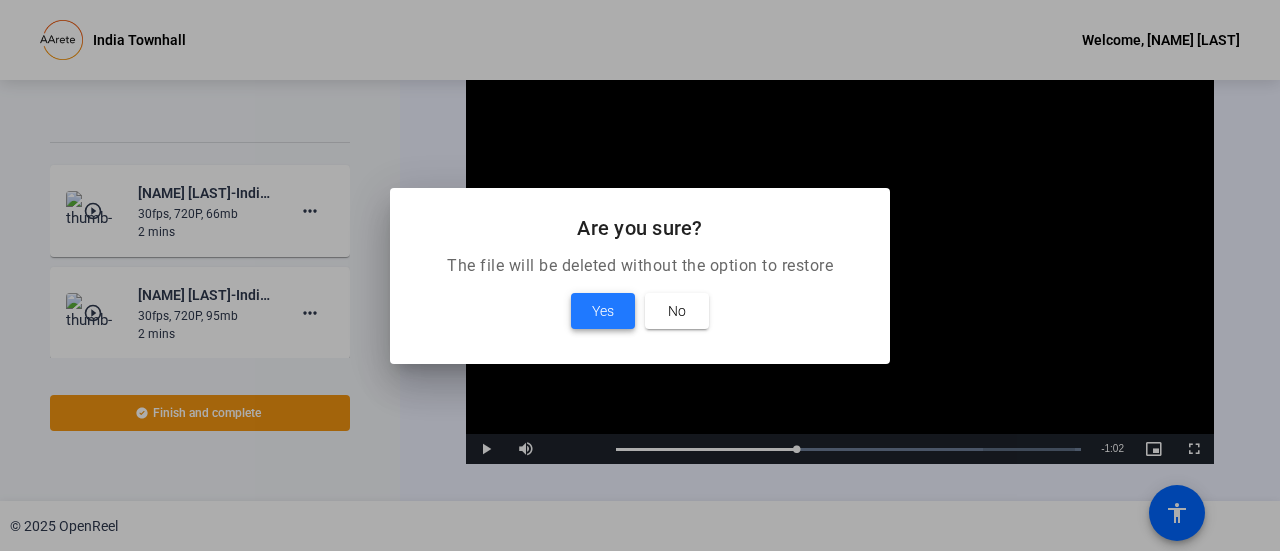 click on "Yes" at bounding box center [603, 311] 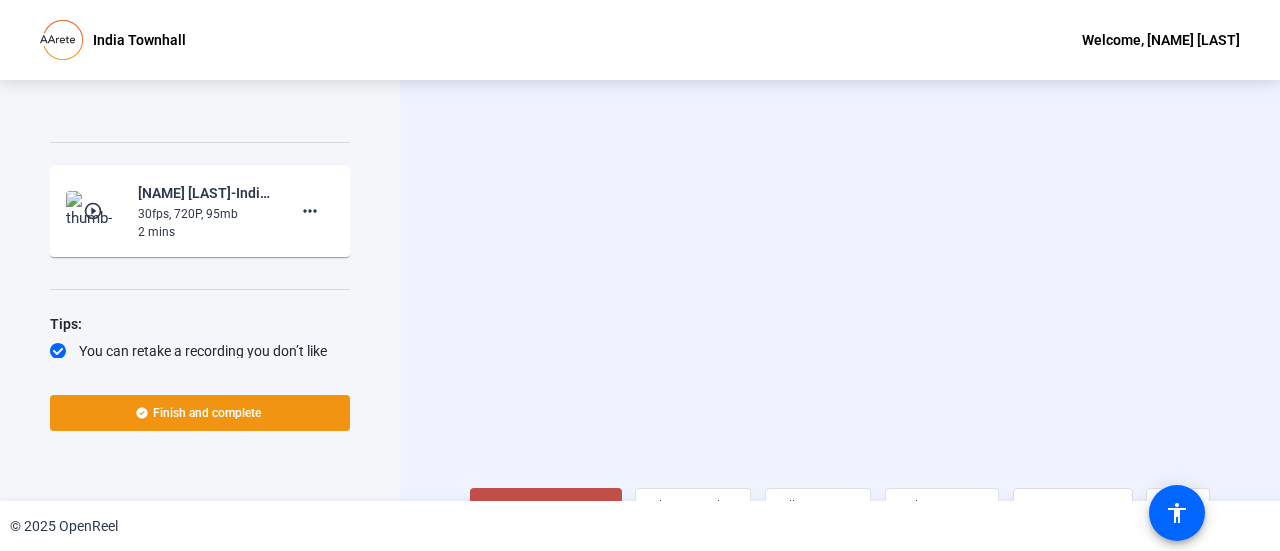 click on "Start Recording" at bounding box center [546, 508] 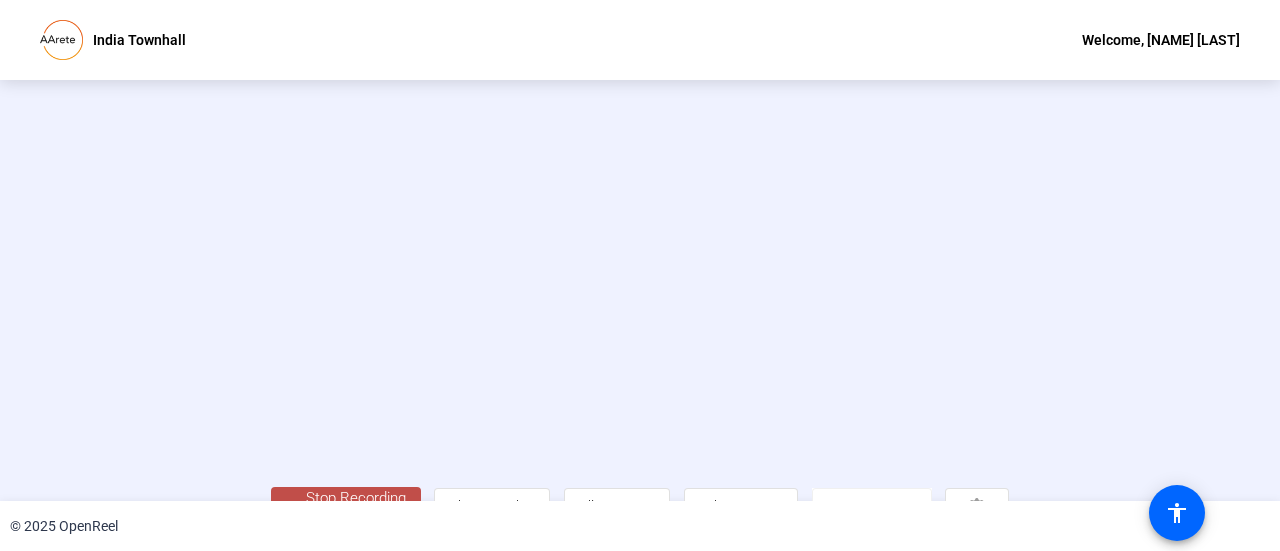 click on "Stop Recording  00:00:33  person  Show Overlay flip Flip Camera article  Teleprompter Camera" at bounding box center (640, 290) 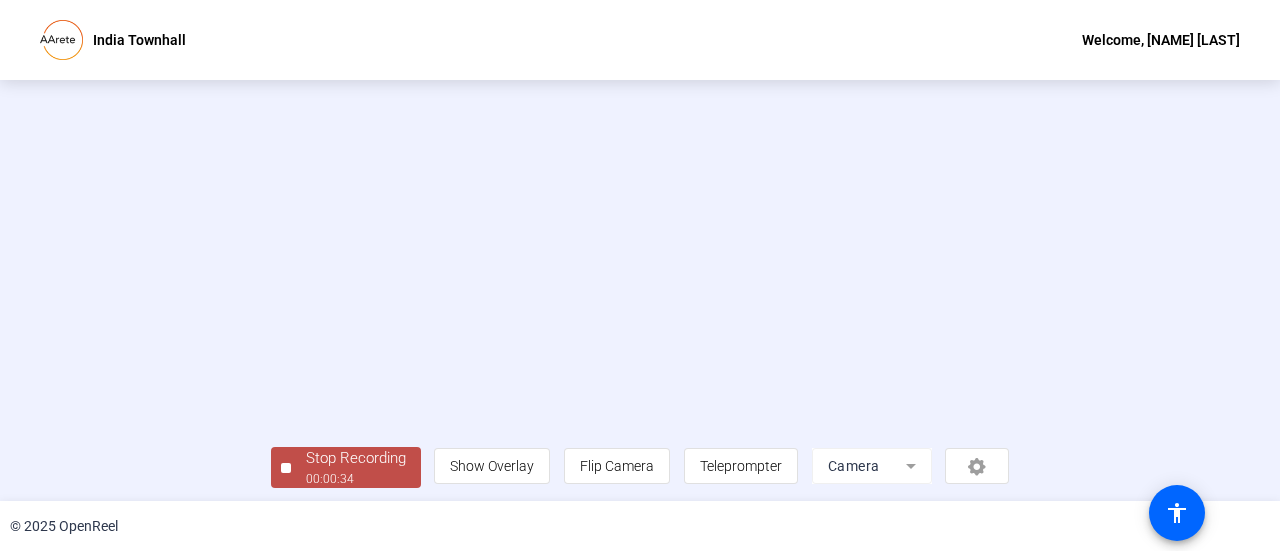 scroll, scrollTop: 140, scrollLeft: 0, axis: vertical 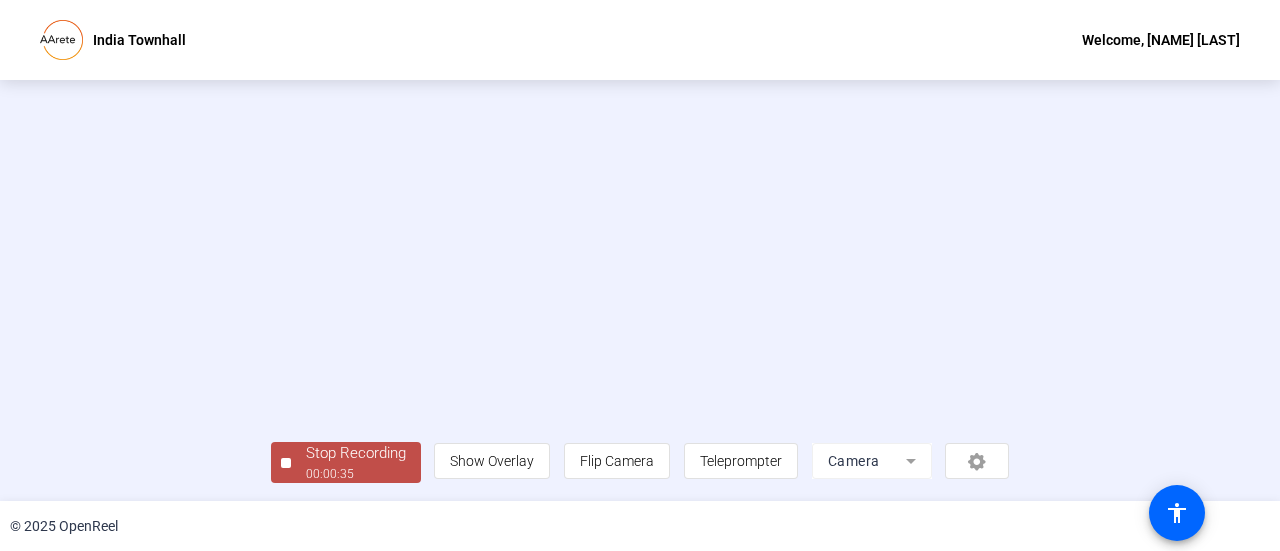 click on "00:00:35" at bounding box center [356, 474] 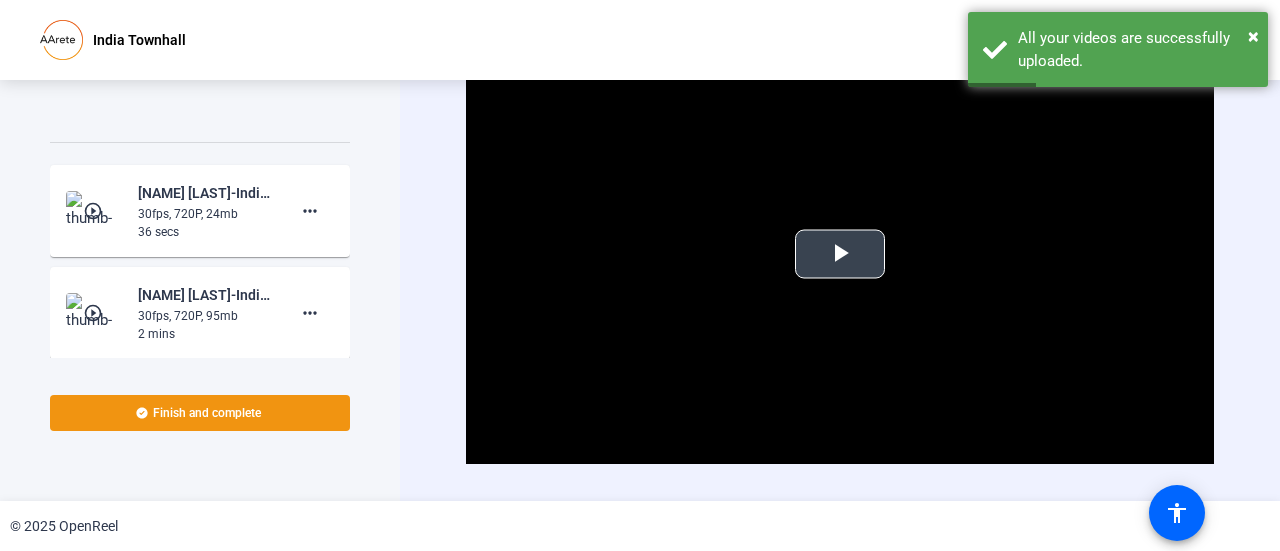 click at bounding box center [840, 254] 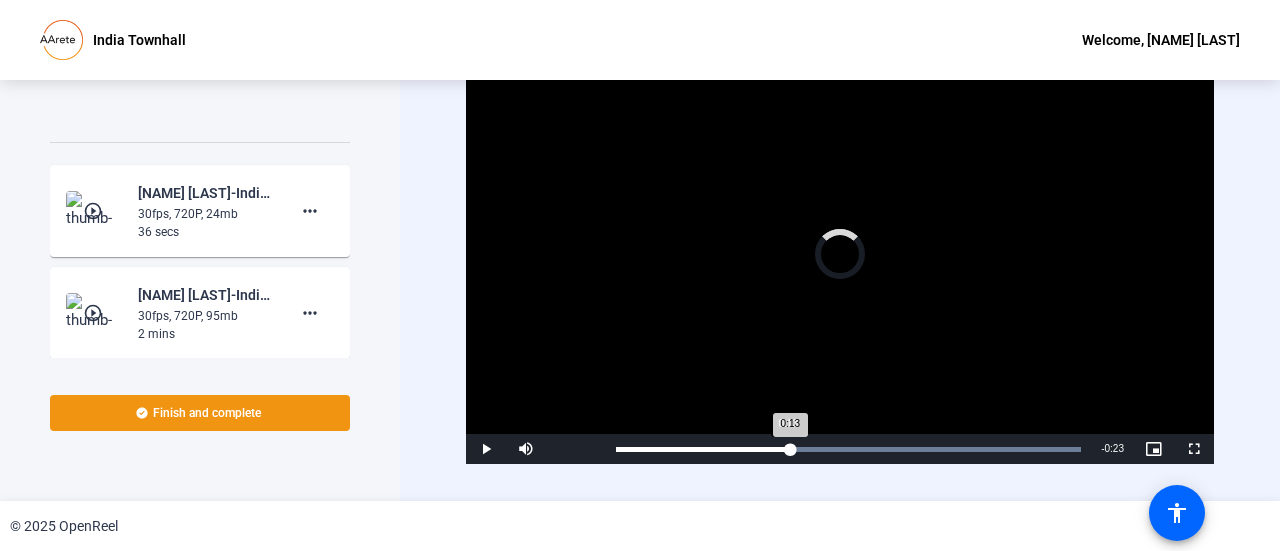 click on "Loaded :  100.00% 0:13 0:13" at bounding box center (848, 449) 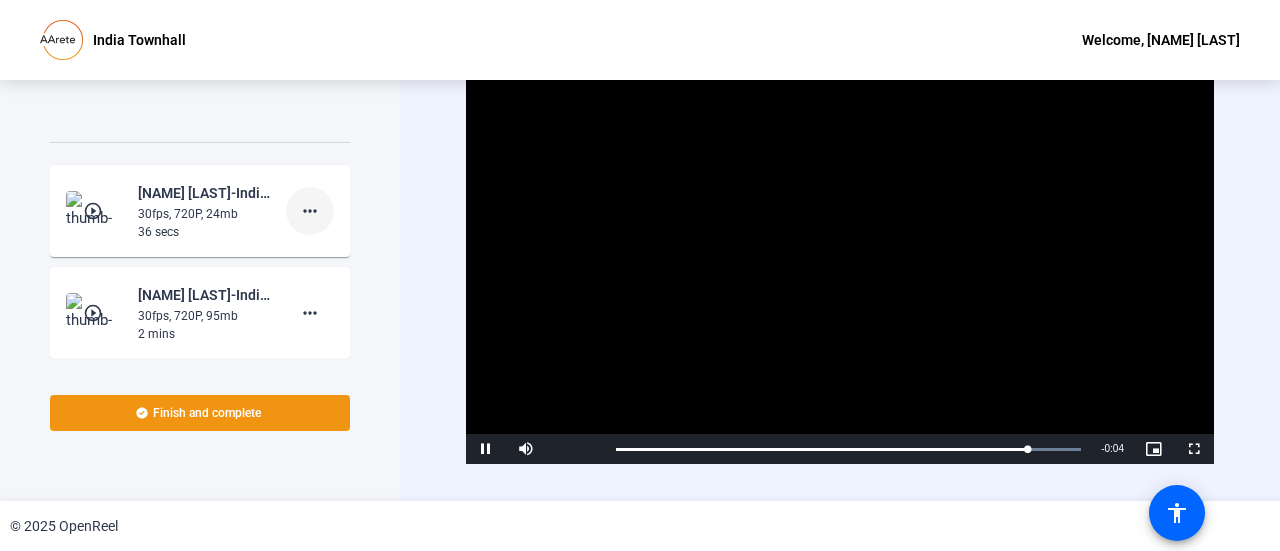click at bounding box center [310, 211] 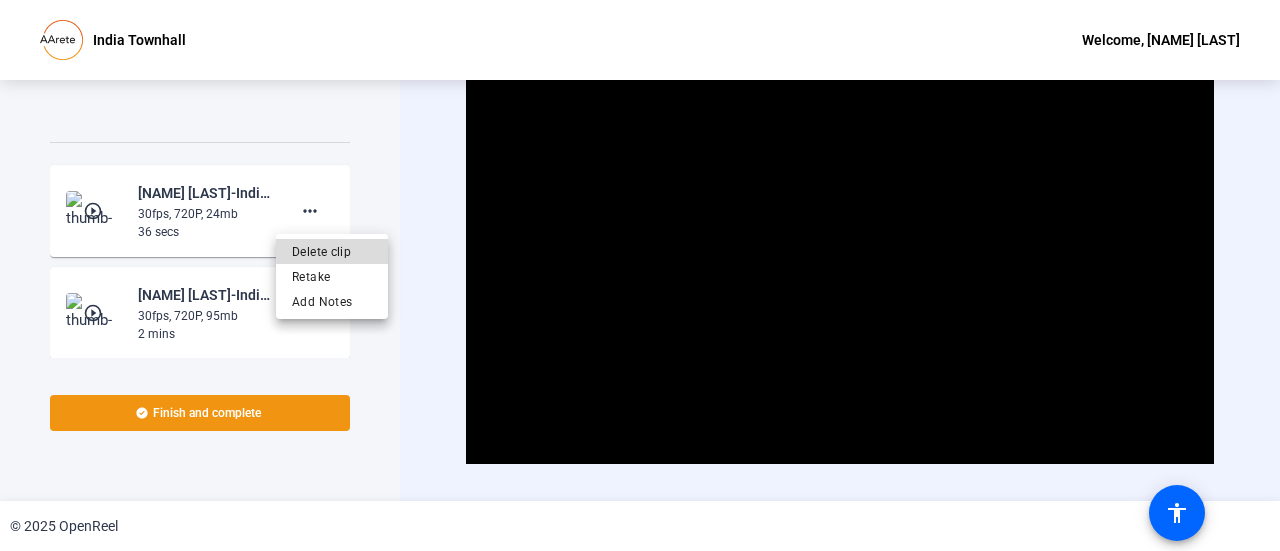 click on "Delete clip" at bounding box center [332, 251] 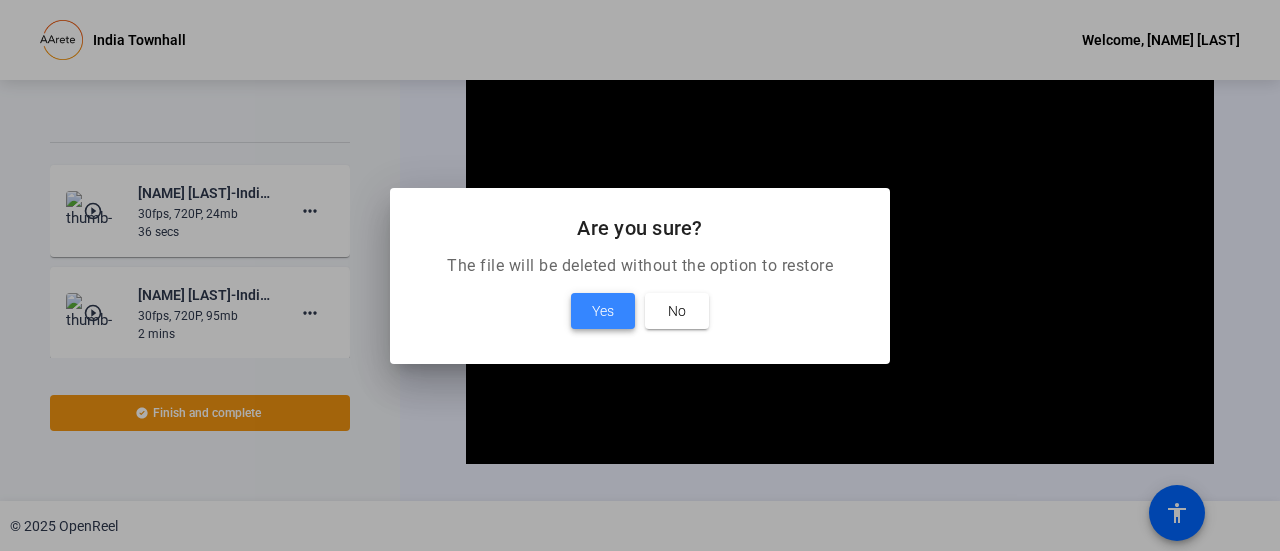 click at bounding box center [603, 311] 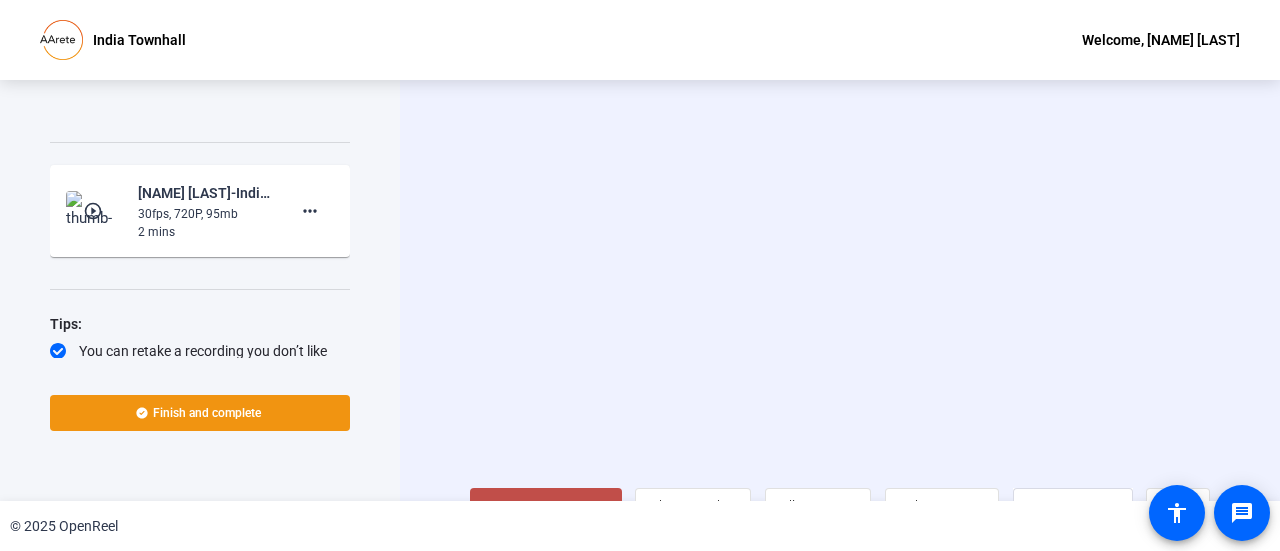 click on "Start Recording" at bounding box center [556, 508] 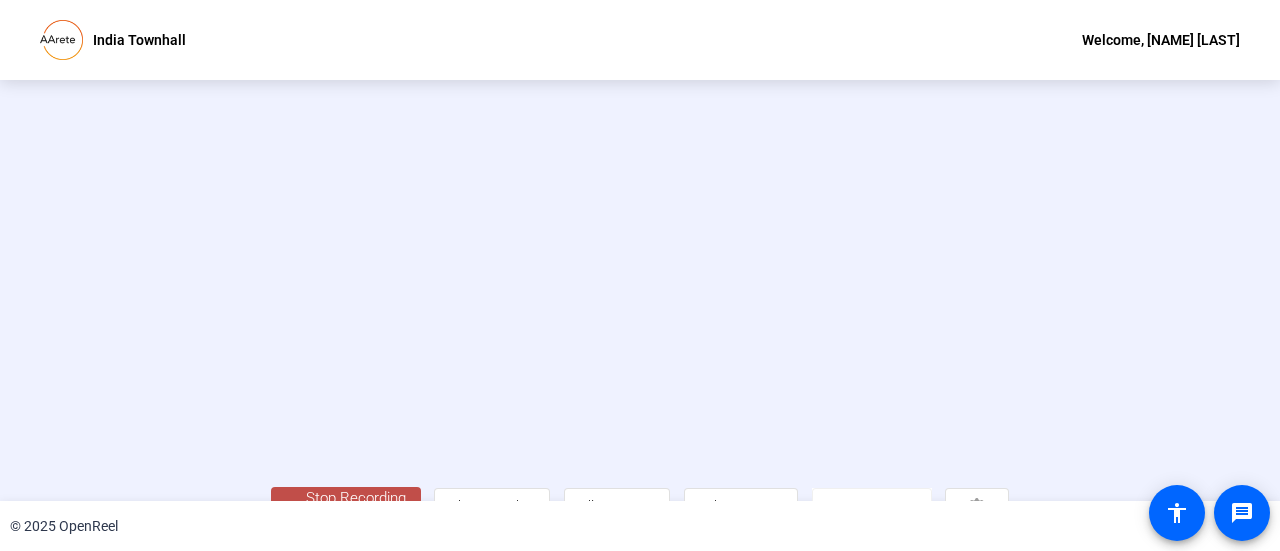scroll, scrollTop: 140, scrollLeft: 0, axis: vertical 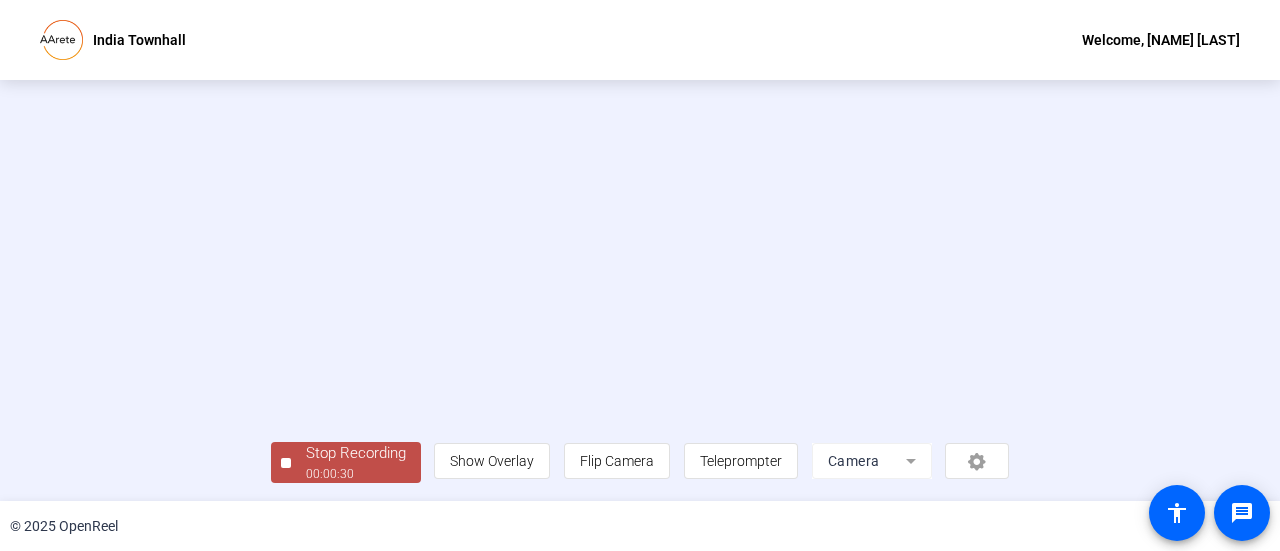 click on "Stop Recording" at bounding box center [356, 453] 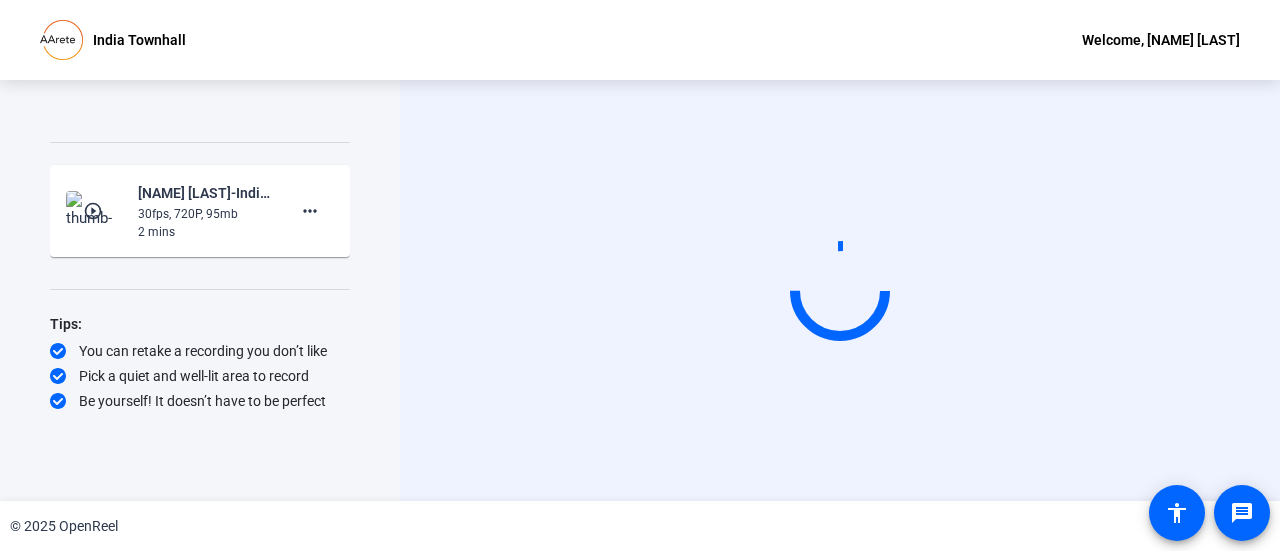 scroll, scrollTop: 0, scrollLeft: 0, axis: both 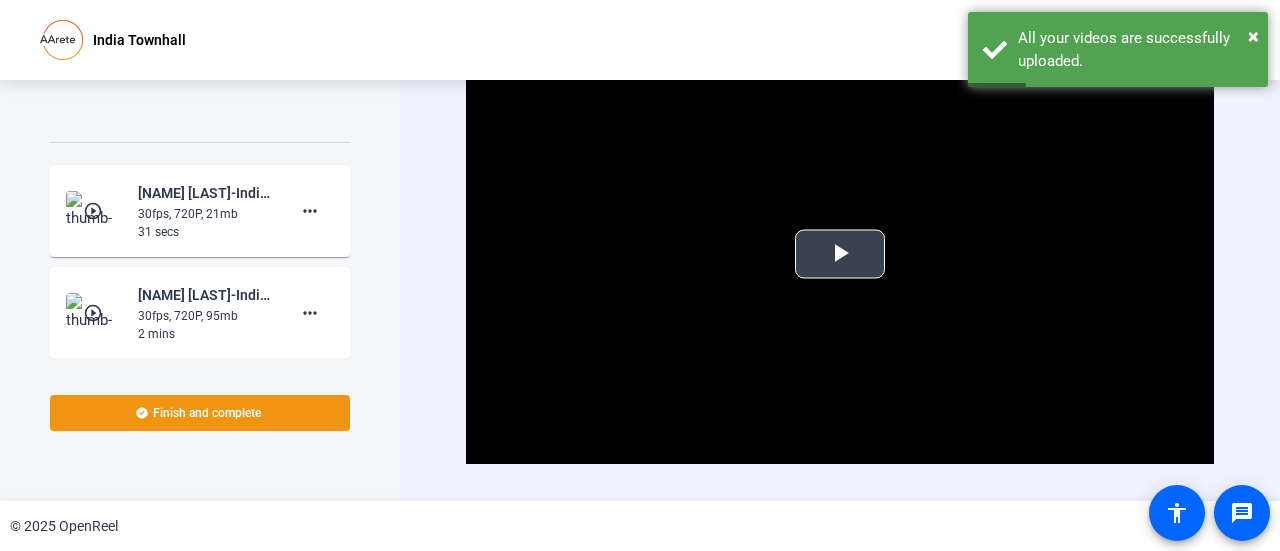 click at bounding box center (840, 254) 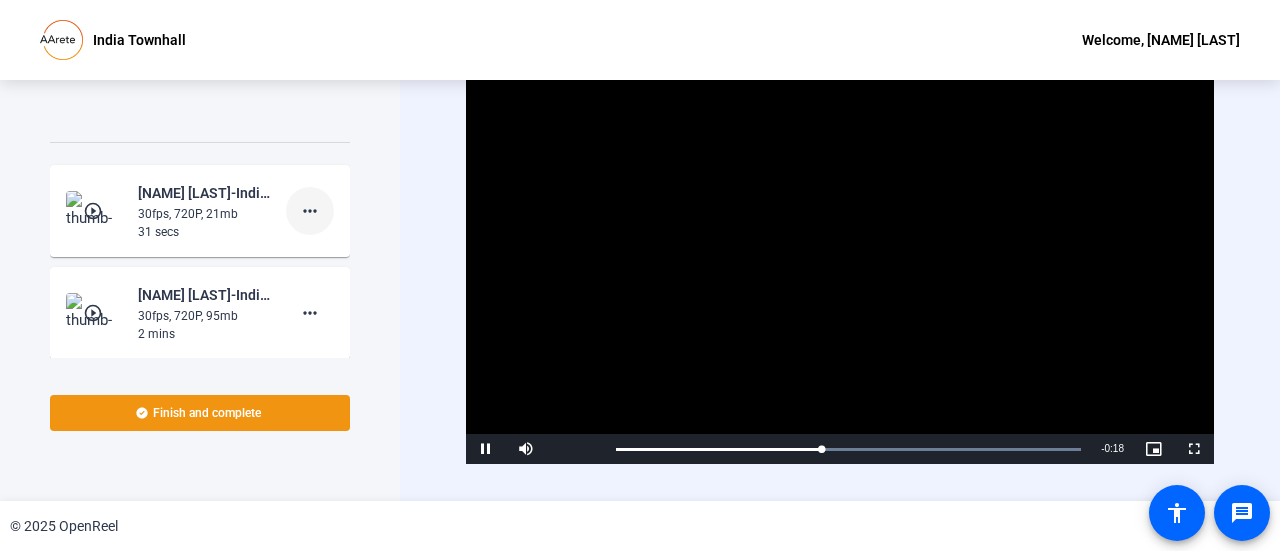 click at bounding box center [310, 211] 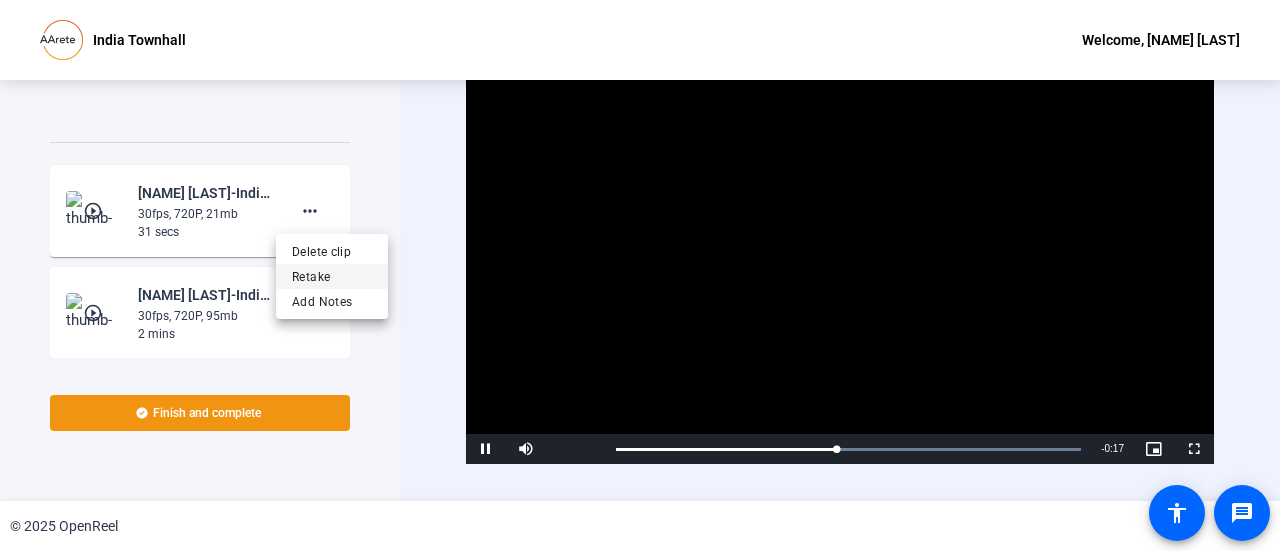 click on "Retake" at bounding box center [332, 251] 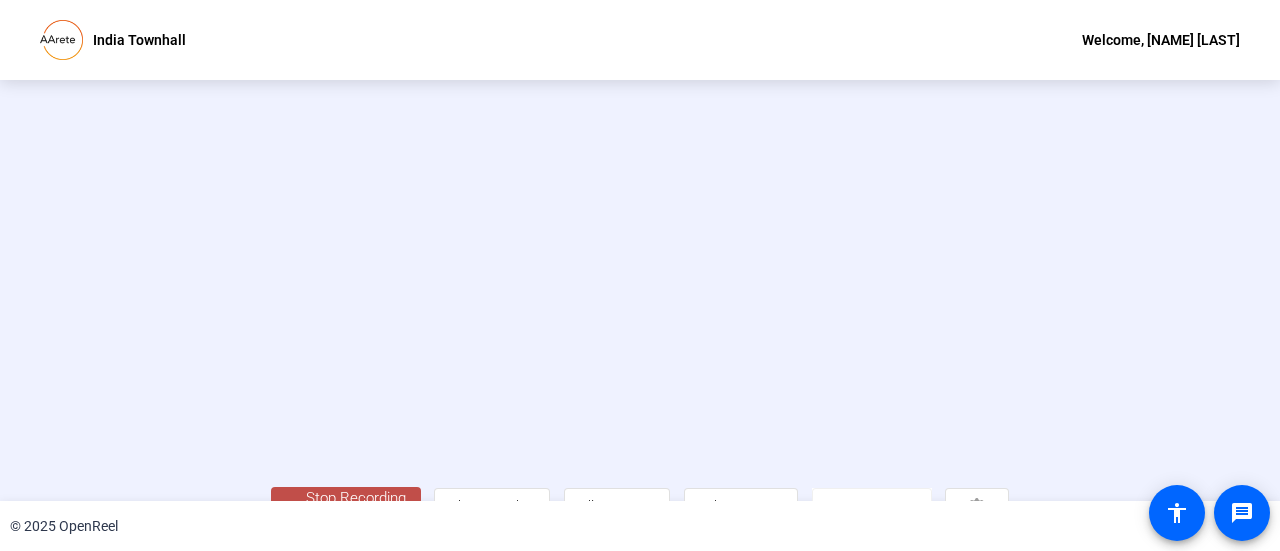 scroll, scrollTop: 140, scrollLeft: 0, axis: vertical 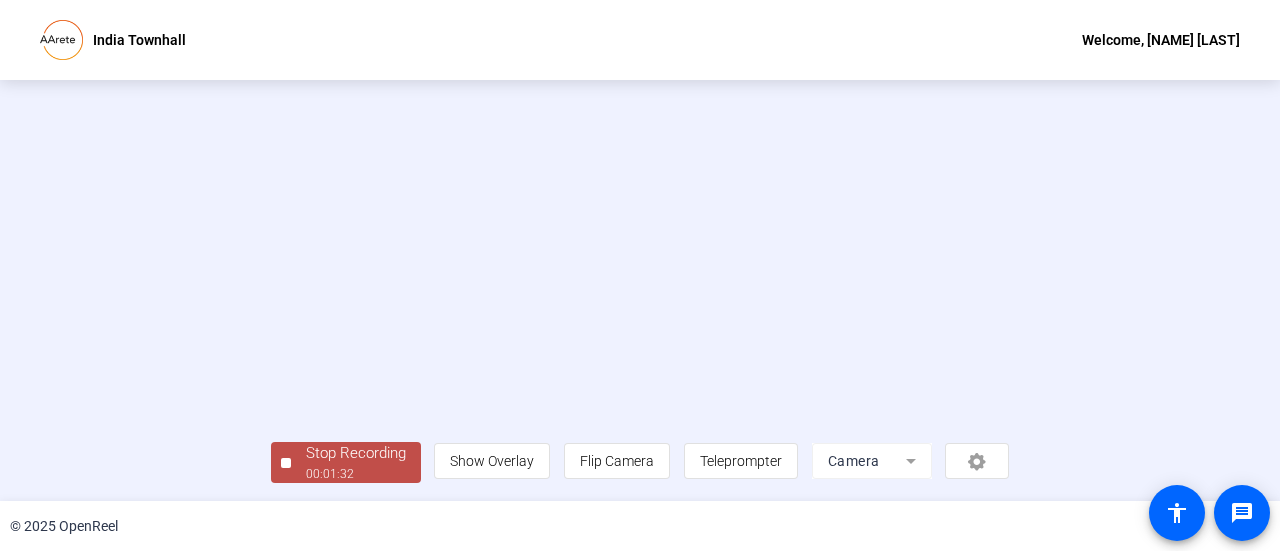 click on "00:01:32" at bounding box center [356, 474] 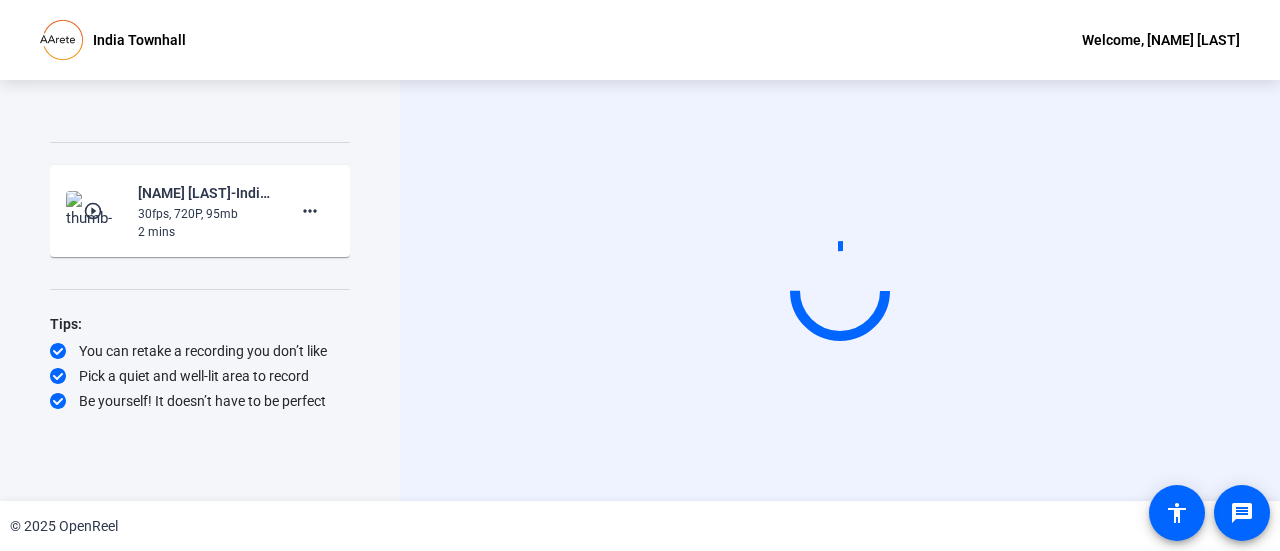 scroll, scrollTop: 0, scrollLeft: 0, axis: both 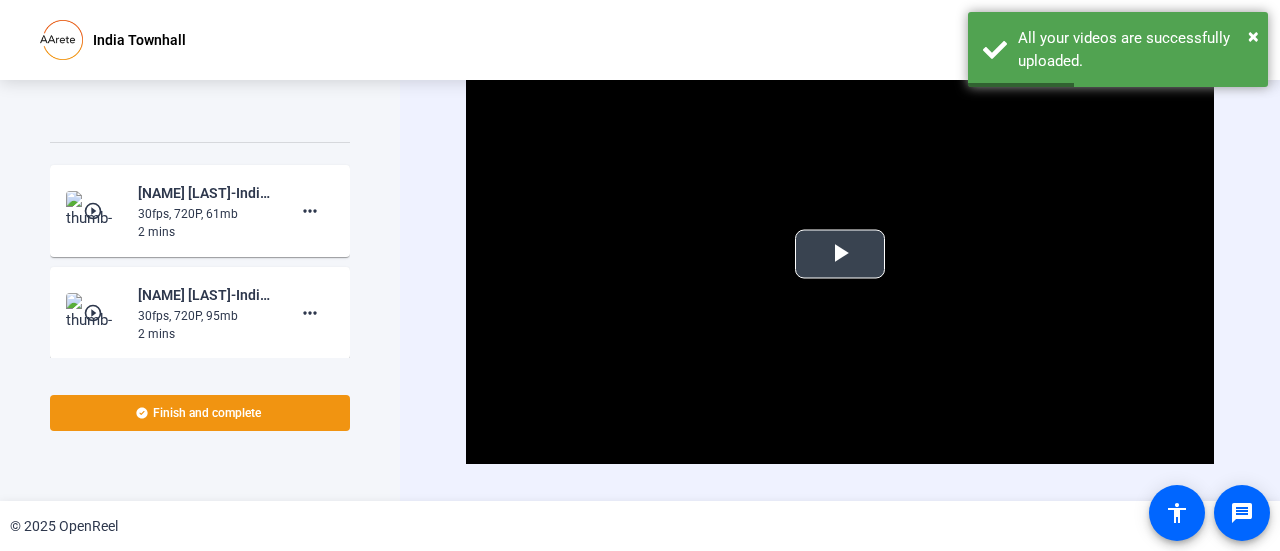 click at bounding box center [840, 254] 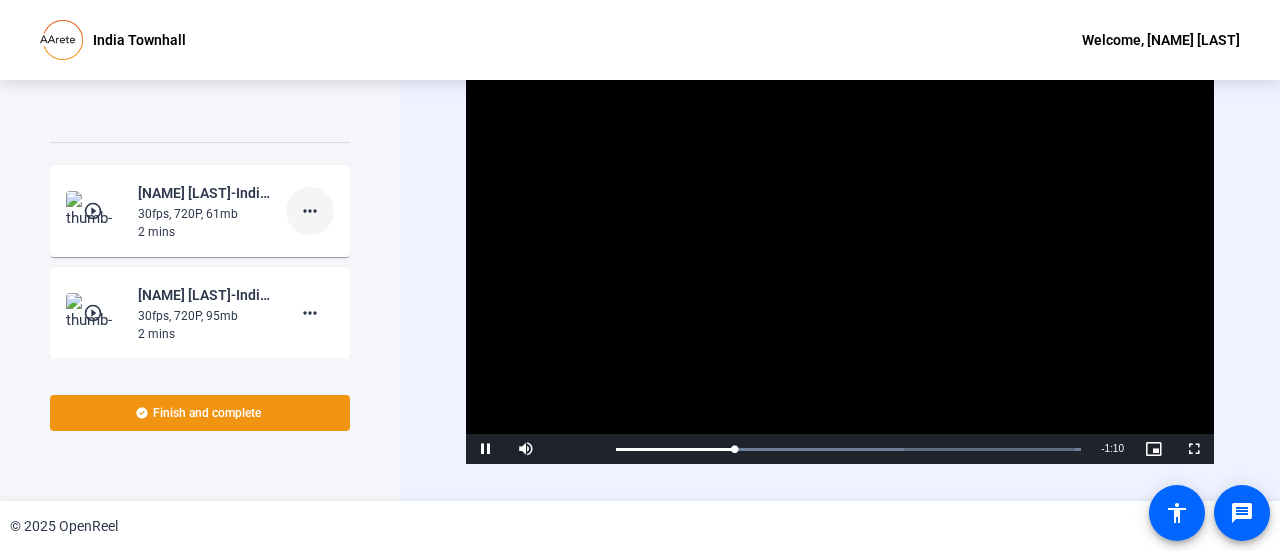 click on "more_horiz" at bounding box center [310, 211] 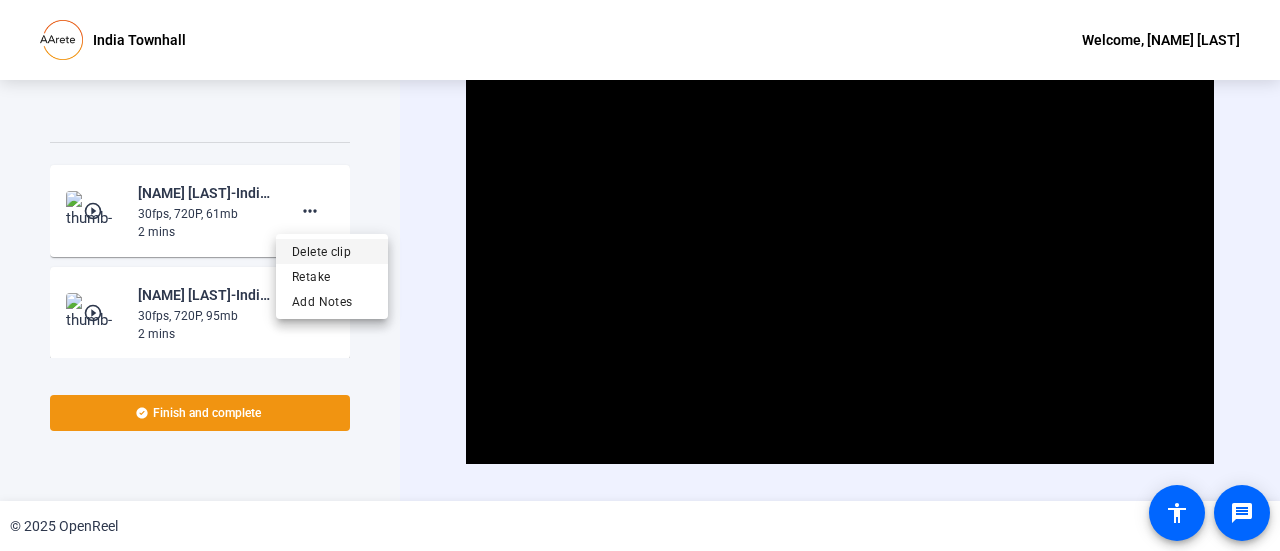 click on "Delete clip" at bounding box center [332, 251] 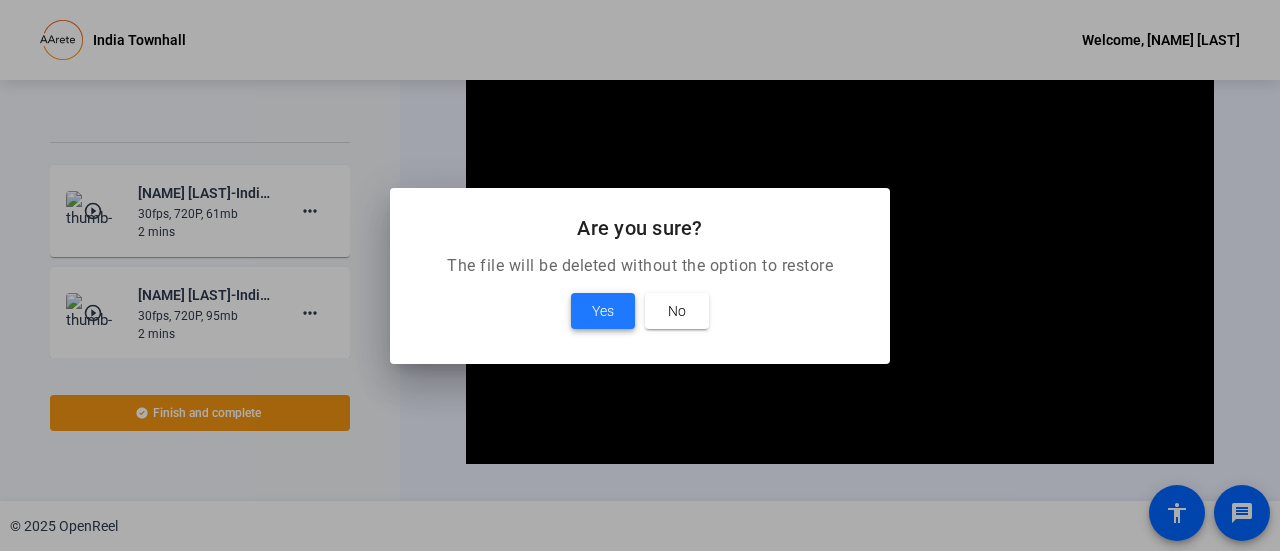 click on "Yes" at bounding box center [603, 311] 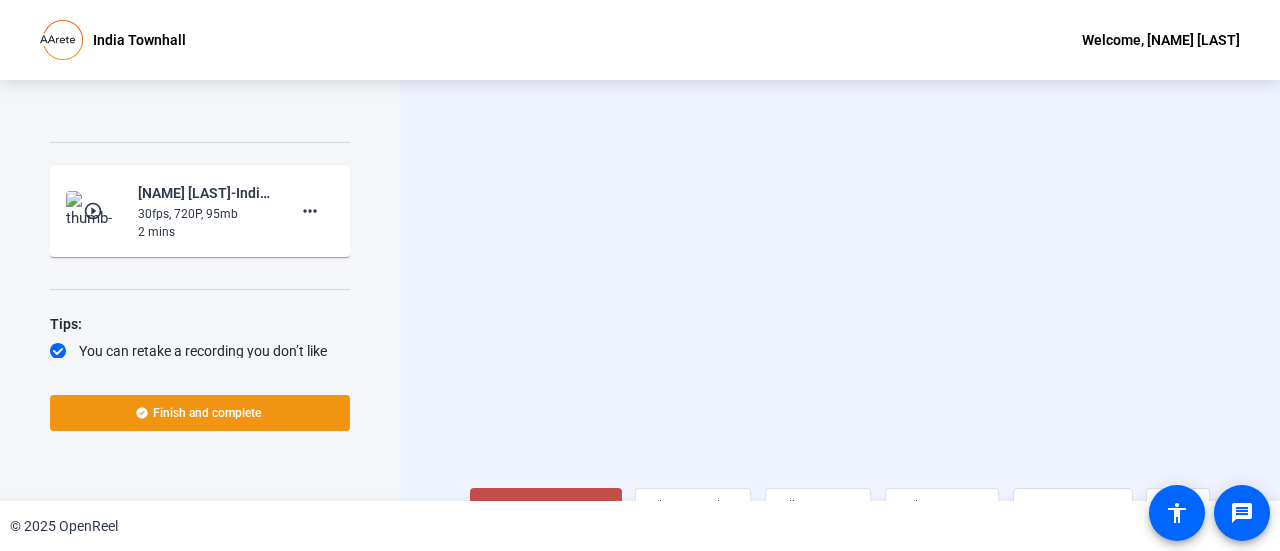 click on "Start Recording" at bounding box center (556, 508) 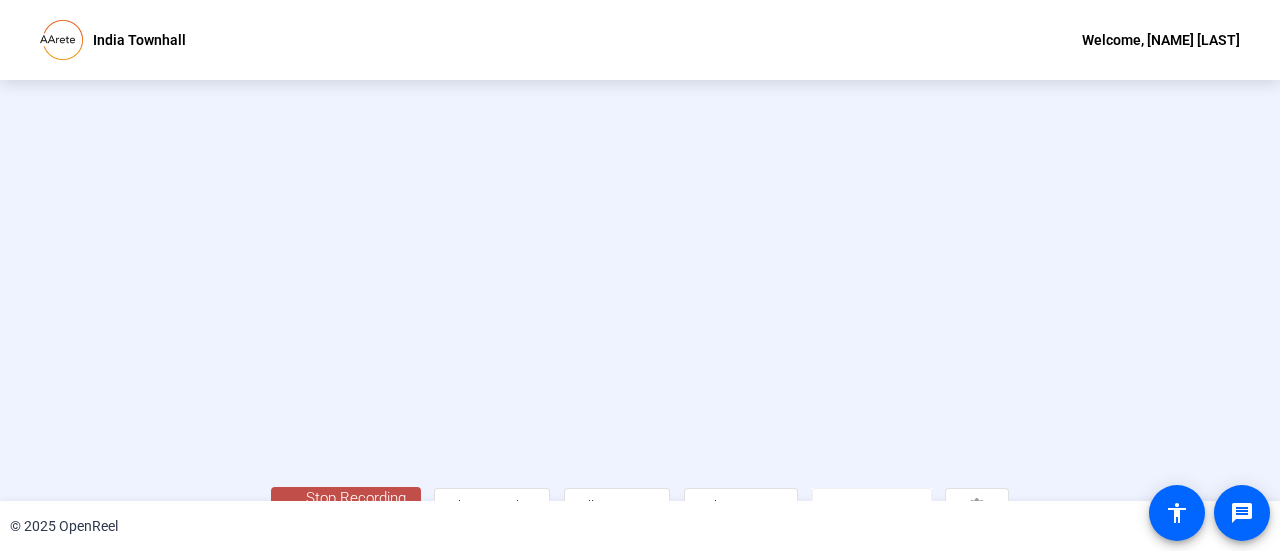 scroll, scrollTop: 140, scrollLeft: 0, axis: vertical 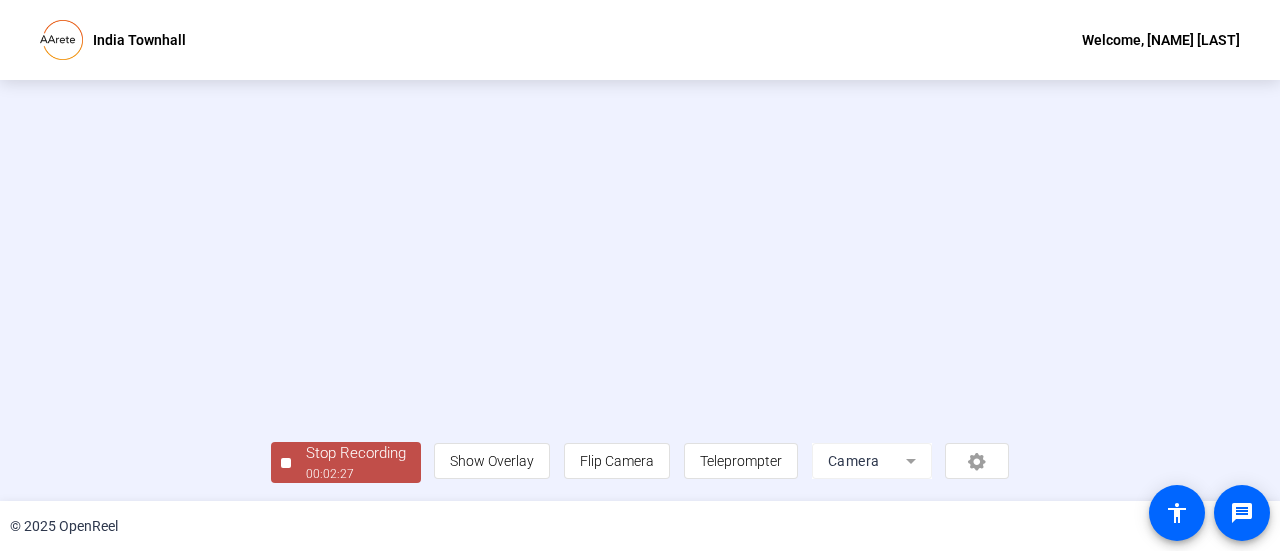 click on "Stop Recording" at bounding box center [356, 453] 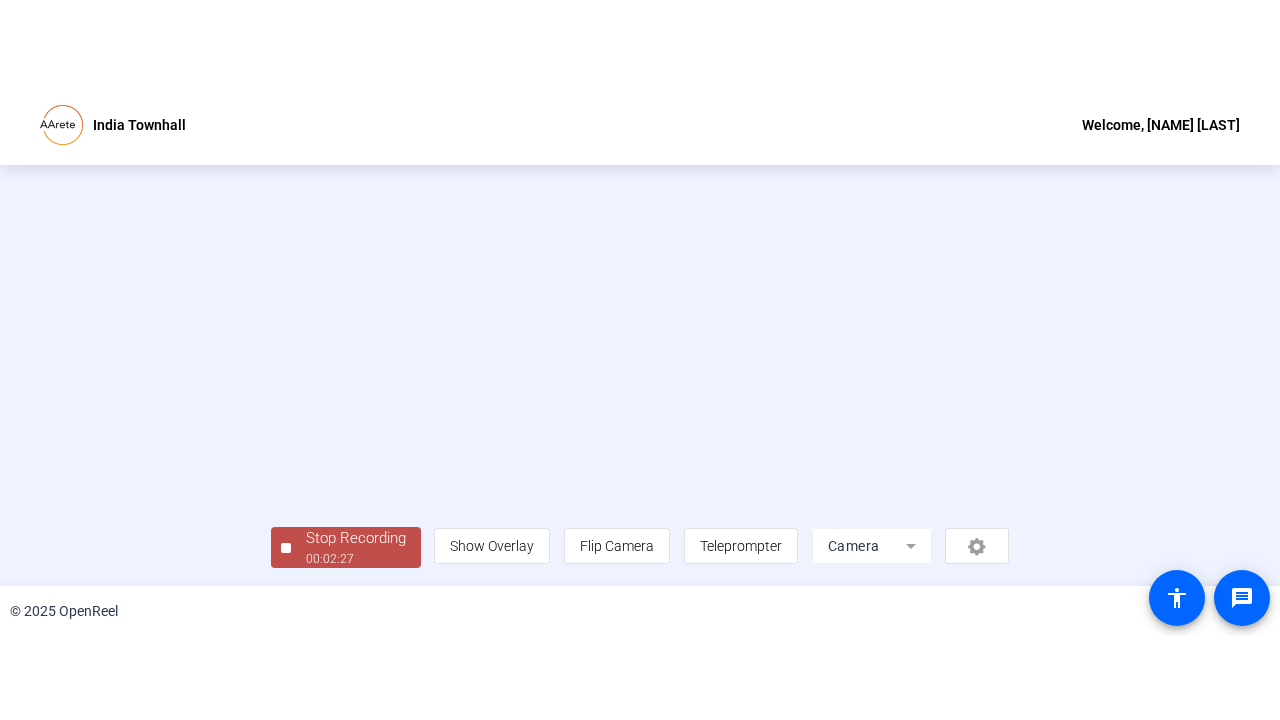 scroll, scrollTop: 0, scrollLeft: 0, axis: both 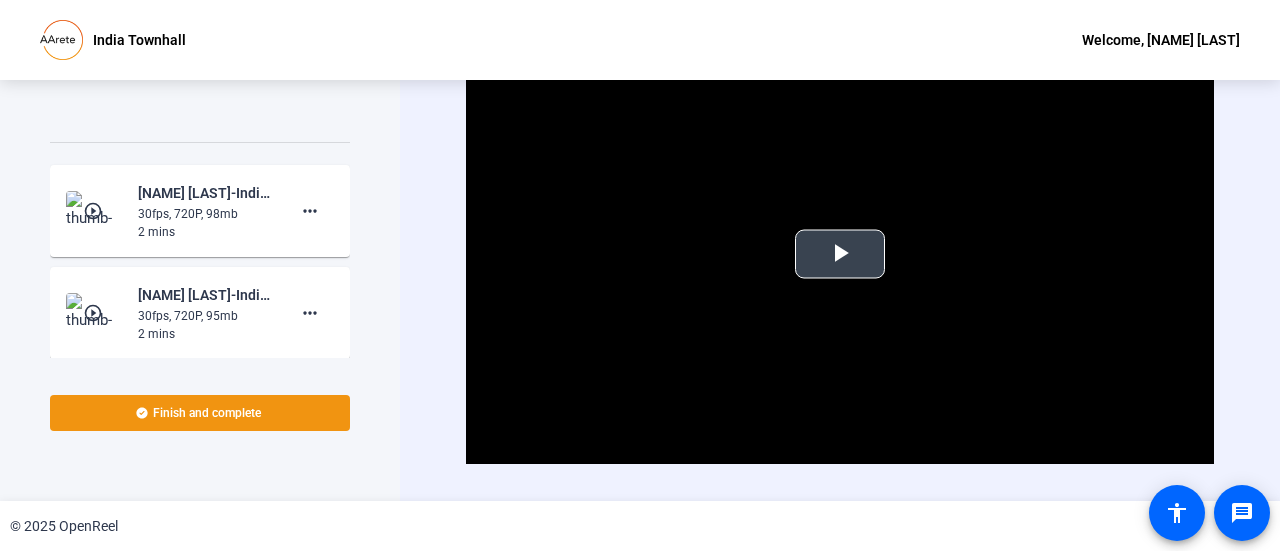 click at bounding box center [840, 254] 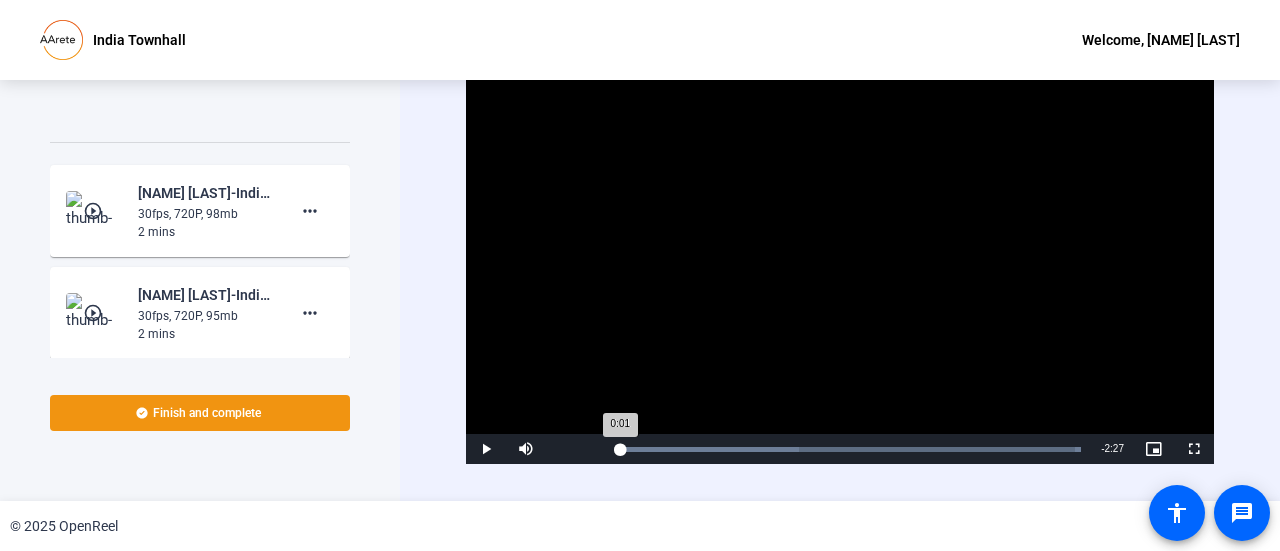 click on "Loaded :  100.00% 0:01 0:01" at bounding box center (848, 449) 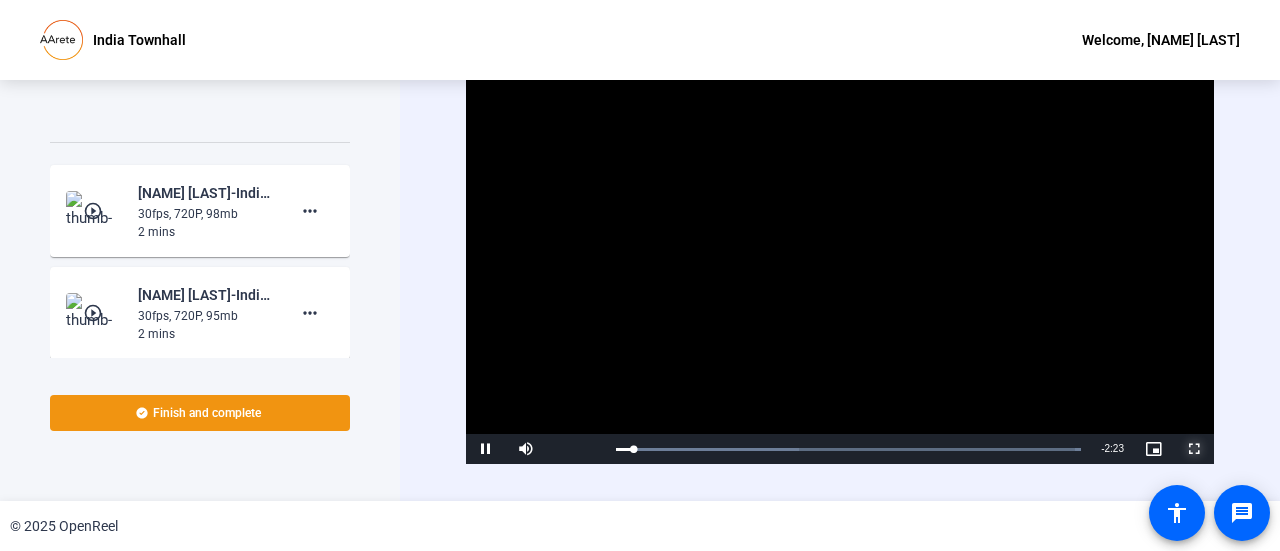 click at bounding box center (1194, 449) 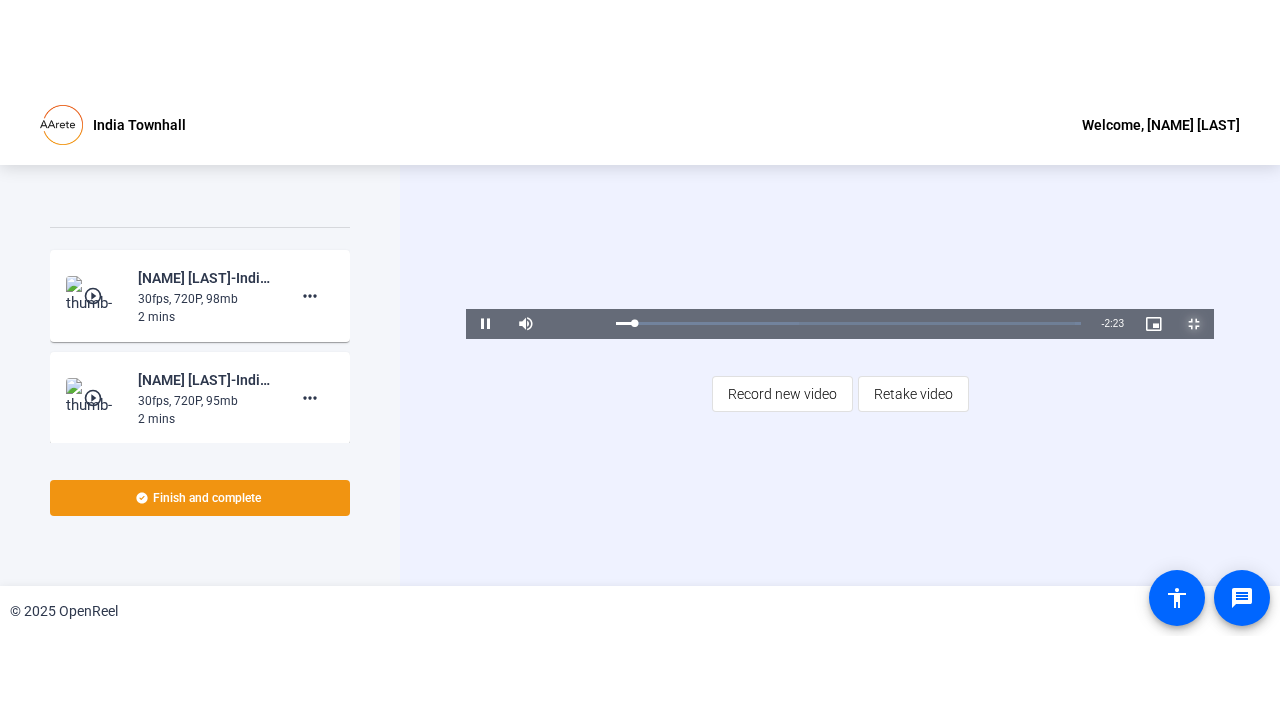 scroll, scrollTop: 1301, scrollLeft: 0, axis: vertical 